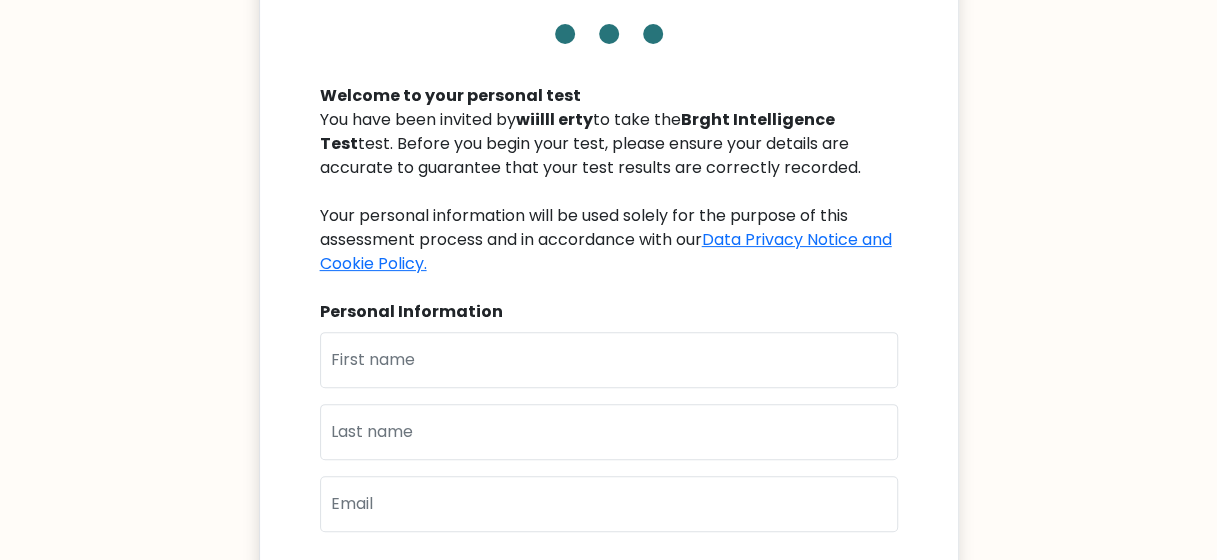 scroll, scrollTop: 194, scrollLeft: 0, axis: vertical 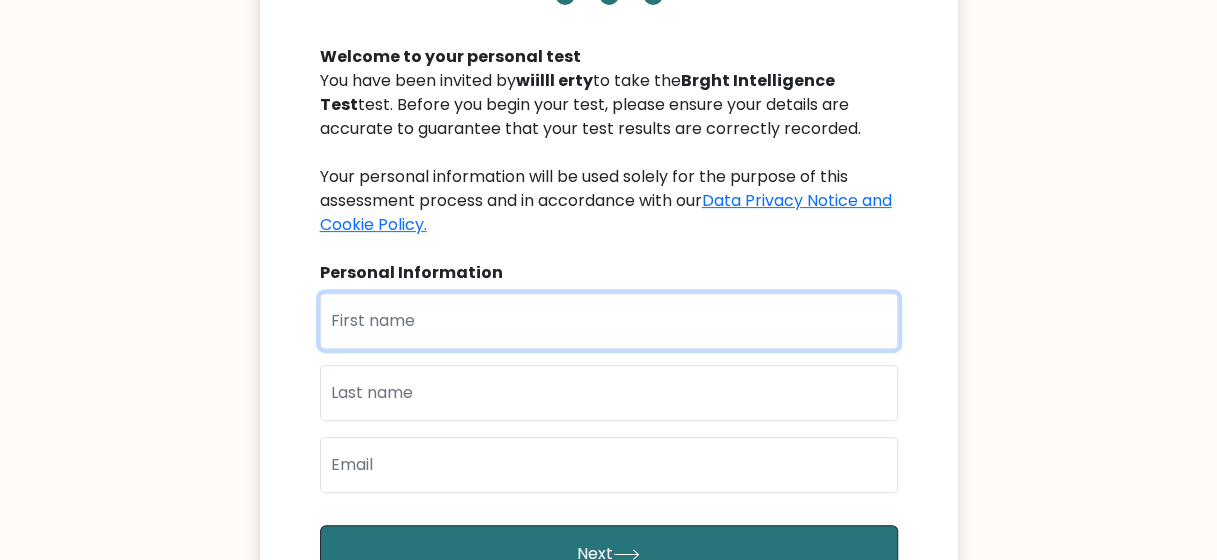 click at bounding box center [609, 321] 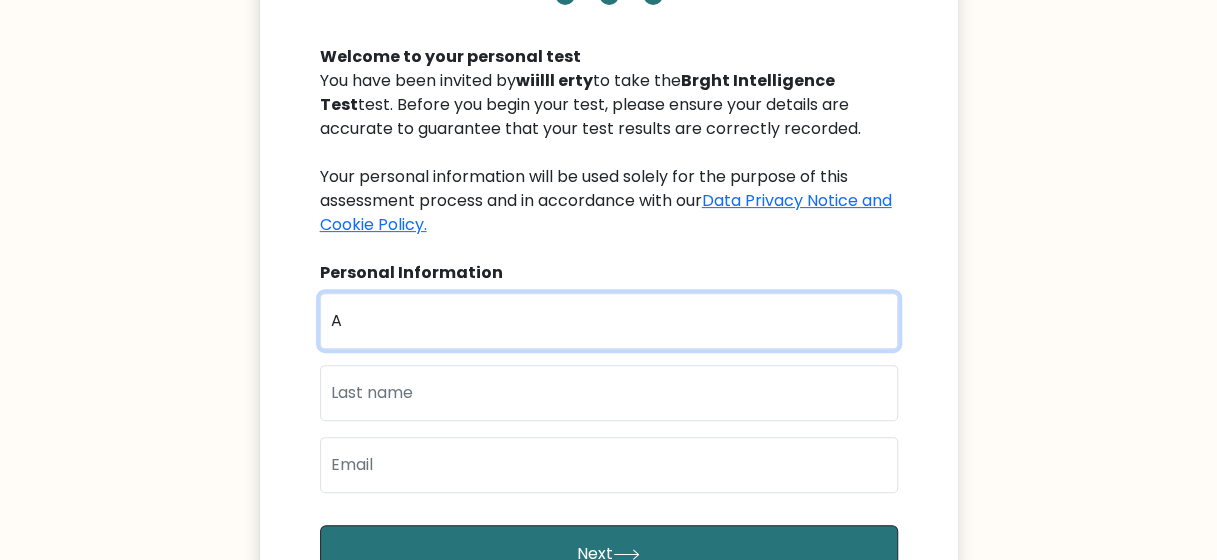 type on "[FIRST]" 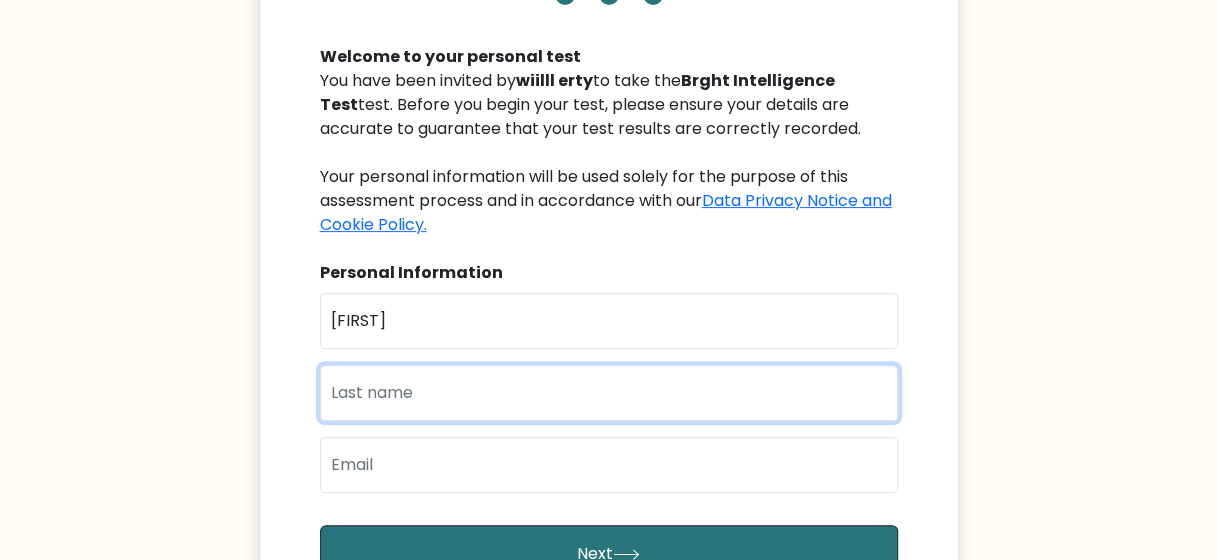 type on "Commisso" 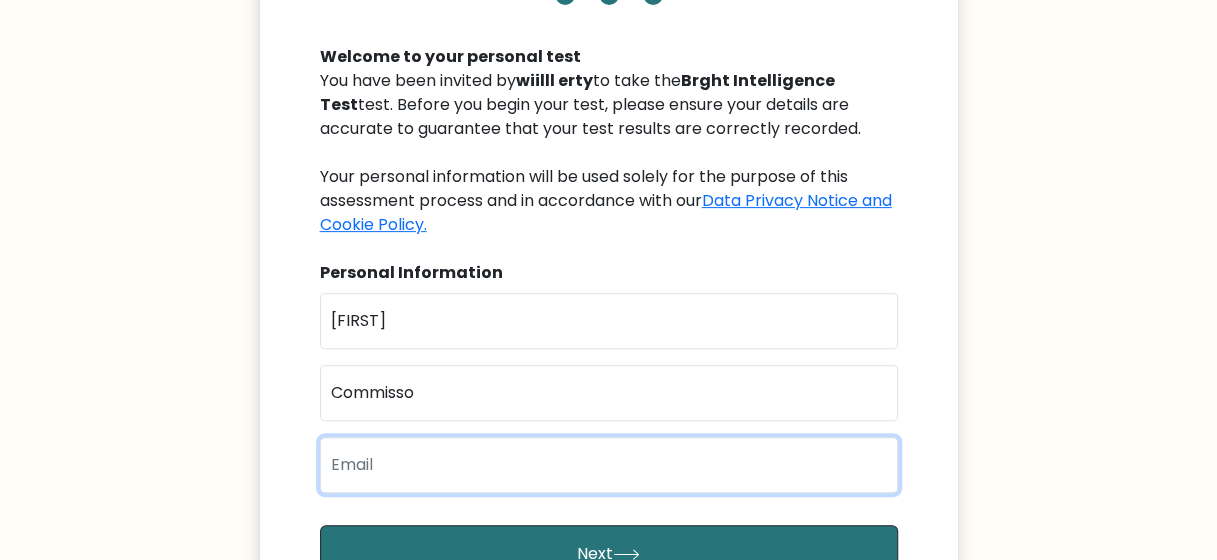 type on "acommisso@mybce.catholic.edu" 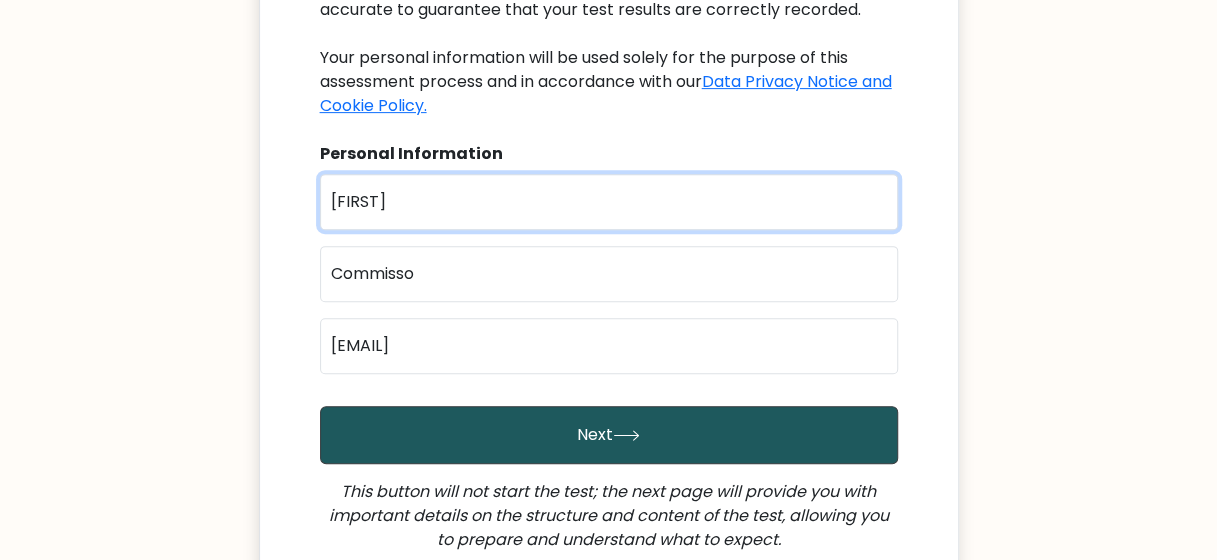 scroll, scrollTop: 314, scrollLeft: 0, axis: vertical 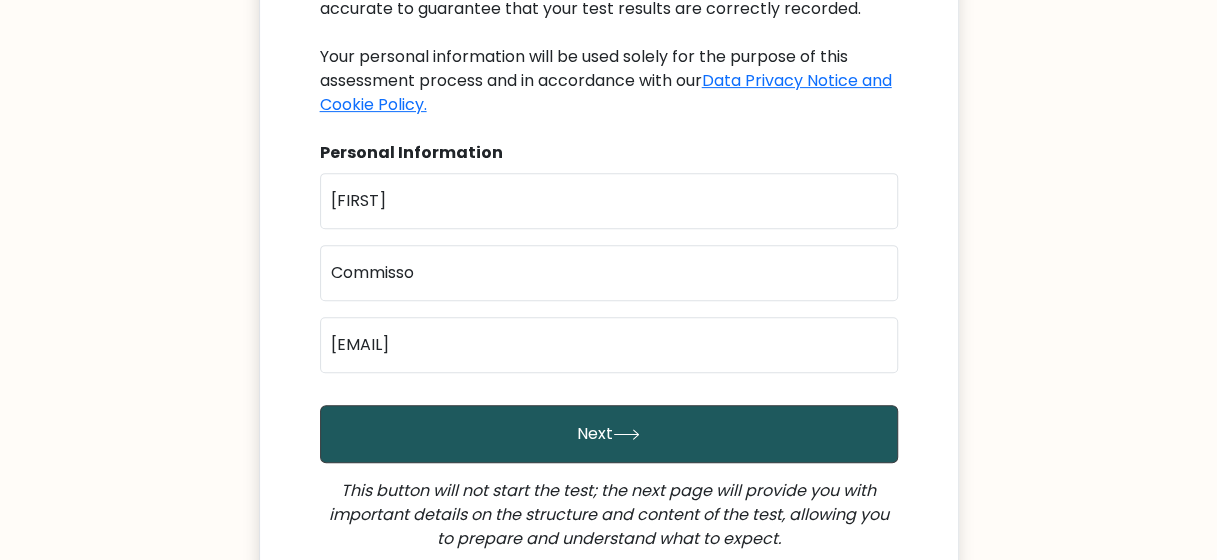 click on "Next" at bounding box center (609, 434) 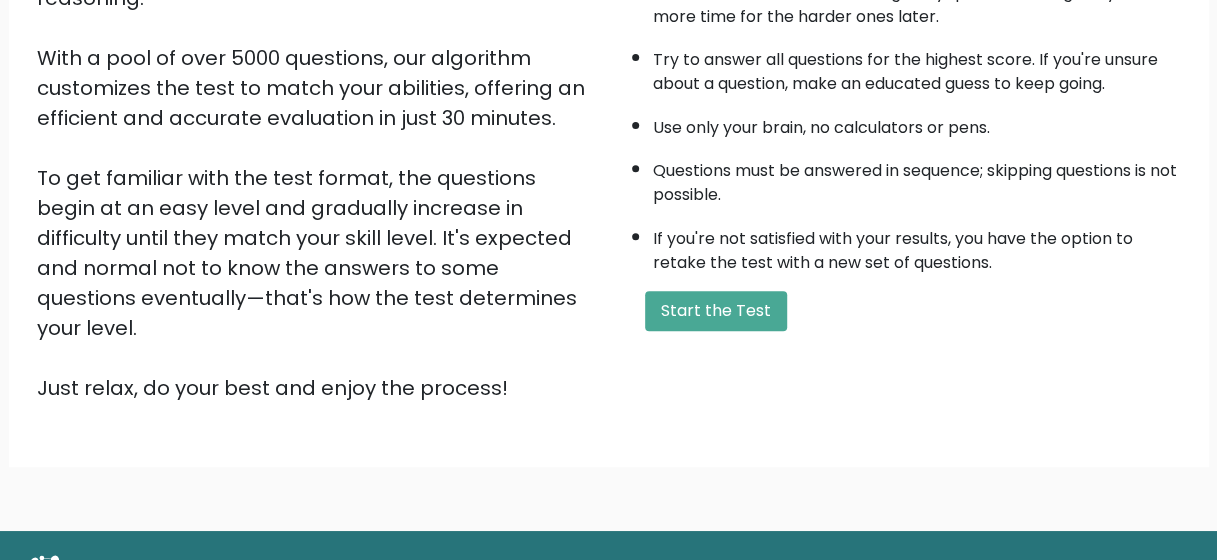 scroll, scrollTop: 356, scrollLeft: 0, axis: vertical 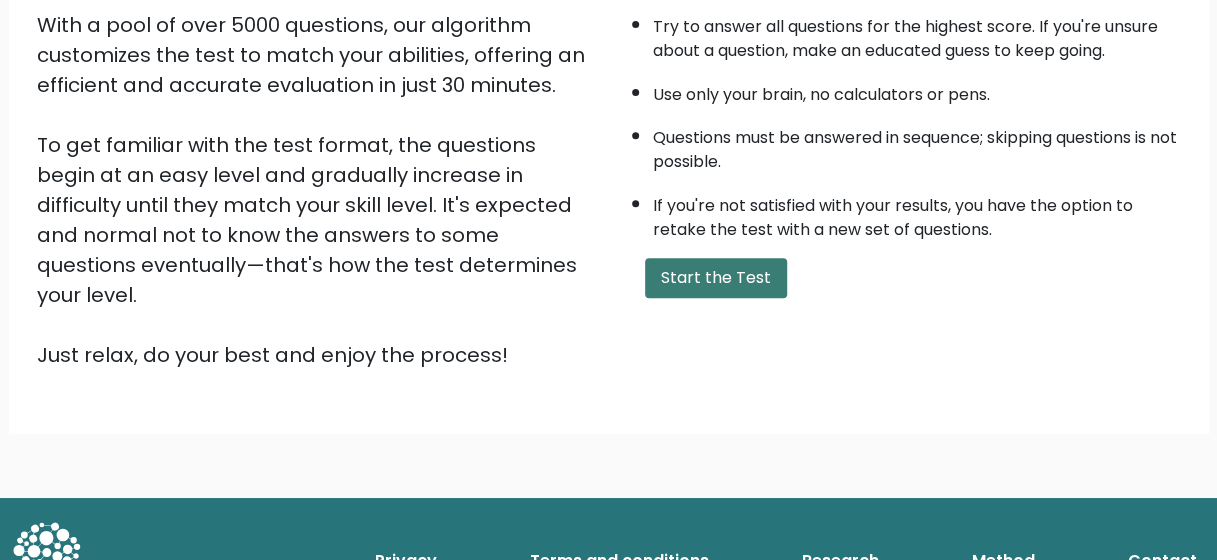 click on "Start the Test" at bounding box center (716, 278) 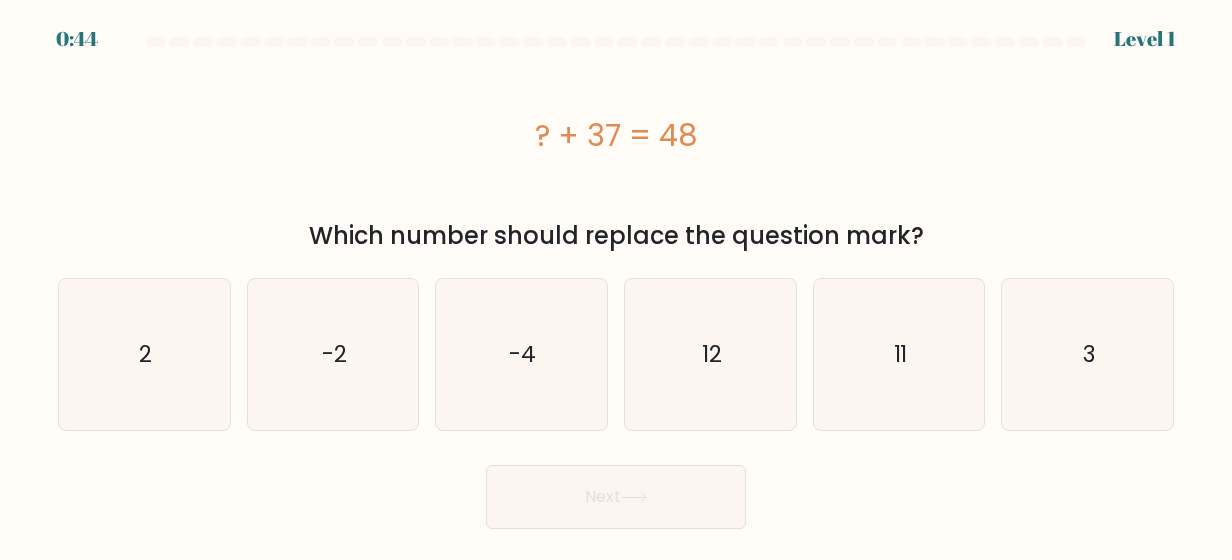 scroll, scrollTop: 0, scrollLeft: 0, axis: both 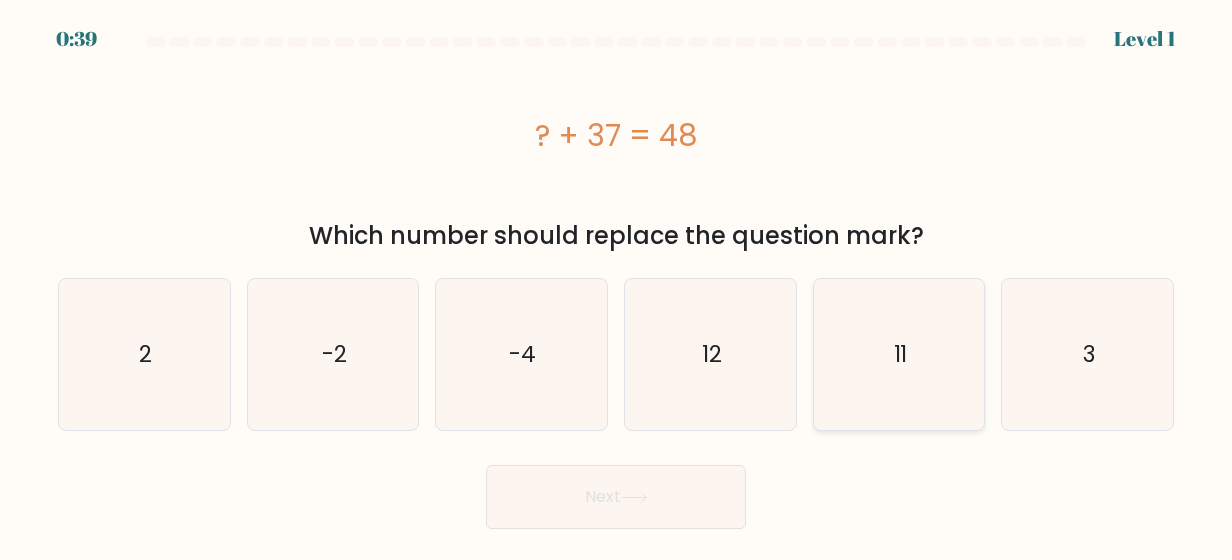 click on "11" 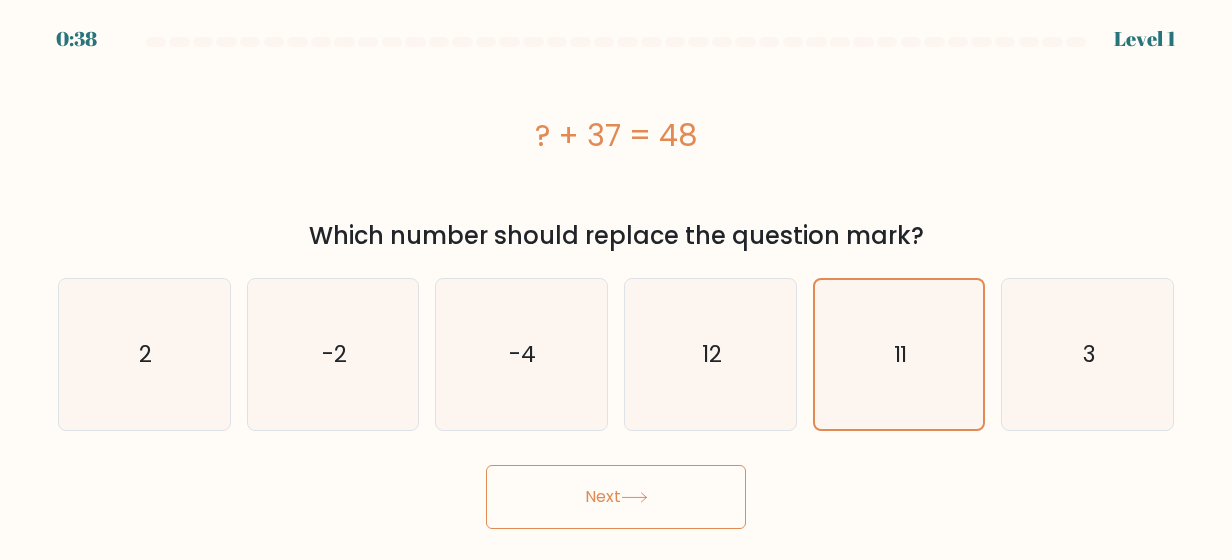 click on "Next" at bounding box center (616, 497) 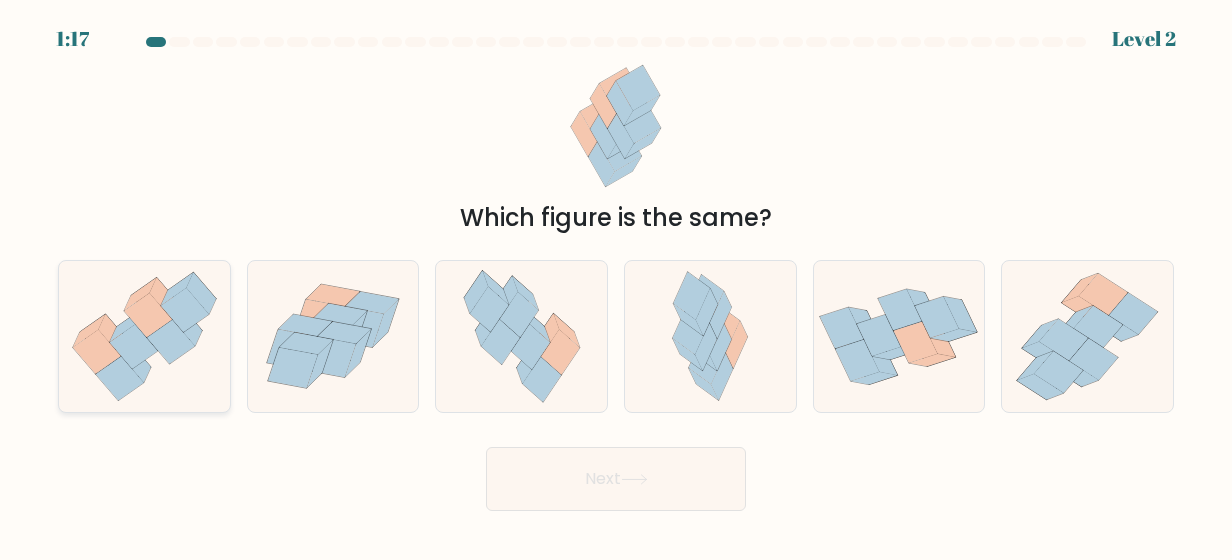 click 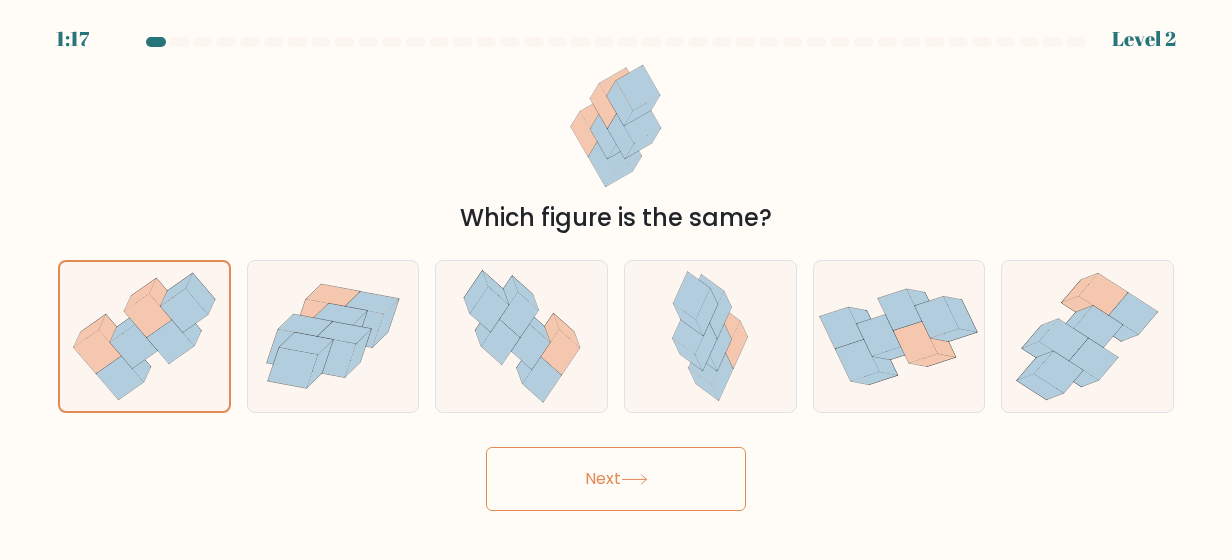click on "Next" at bounding box center [616, 479] 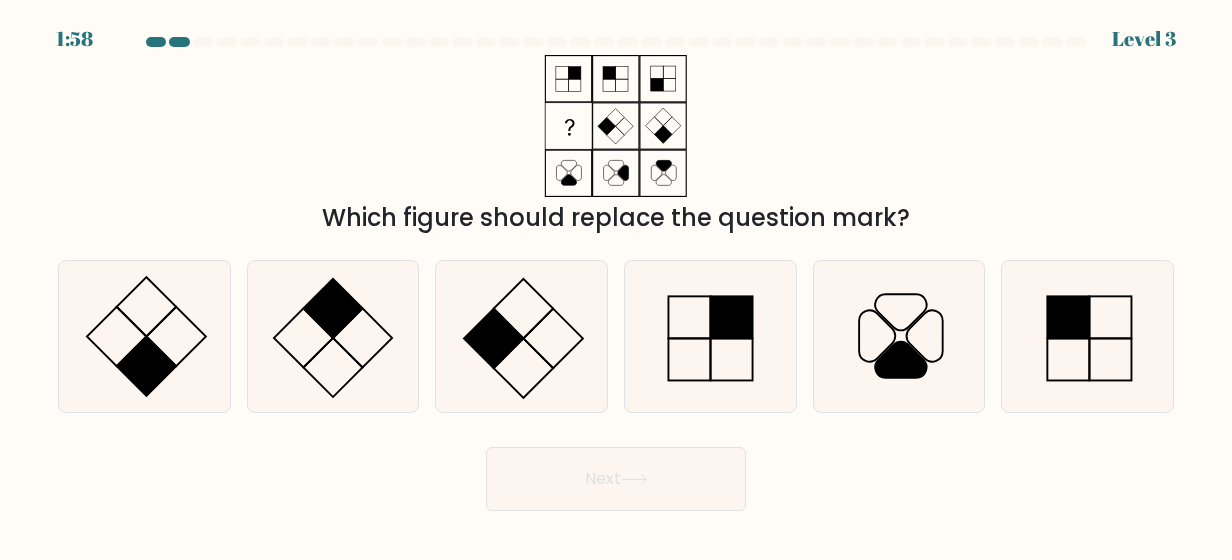 click on "Next" at bounding box center (616, 479) 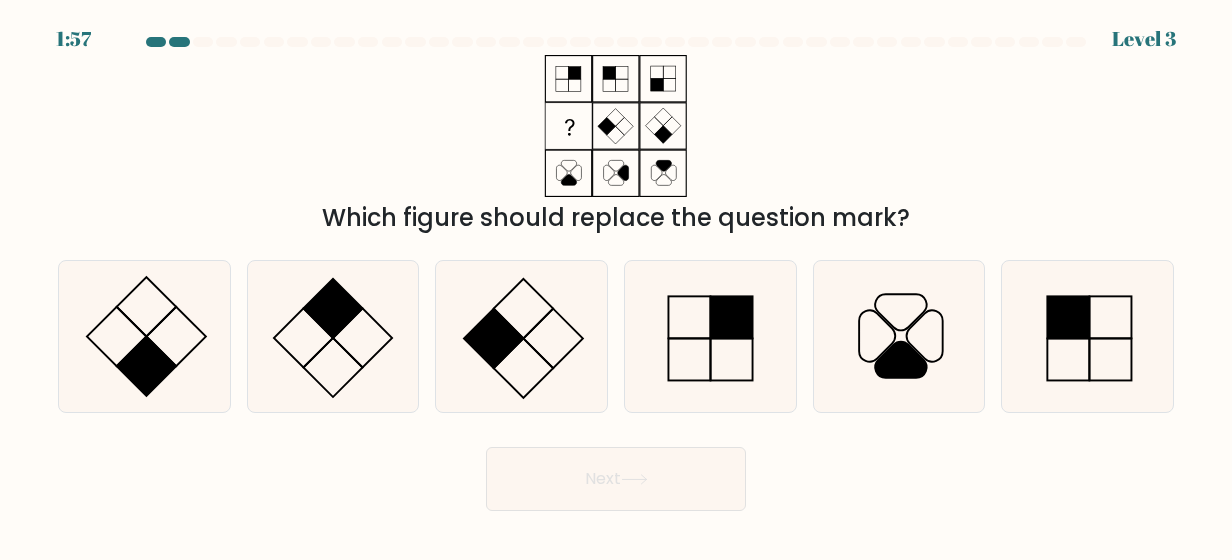 click on "Next" at bounding box center [616, 474] 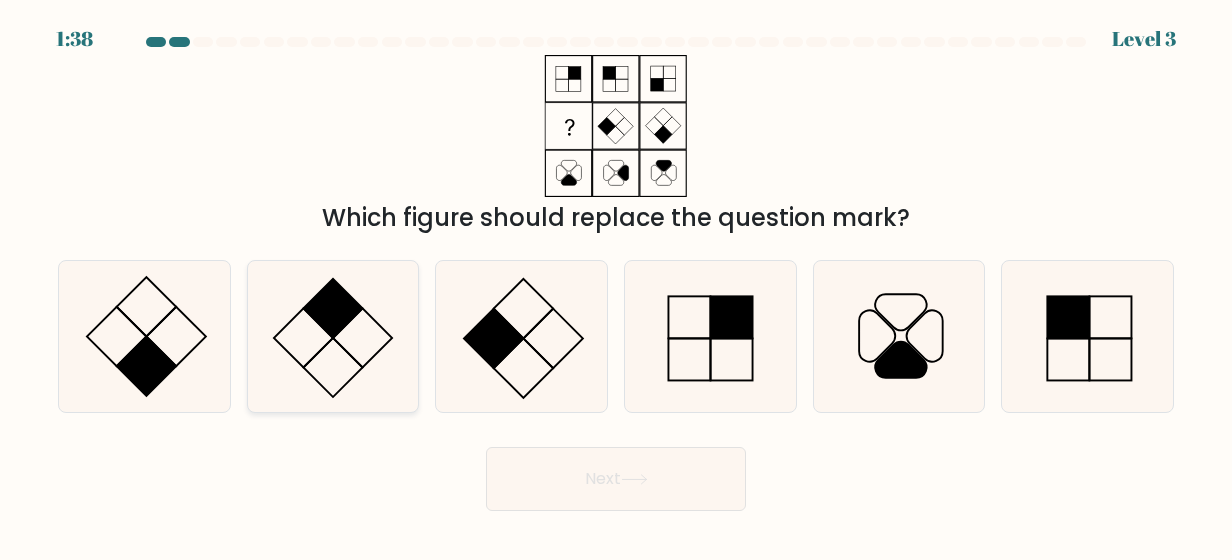 click 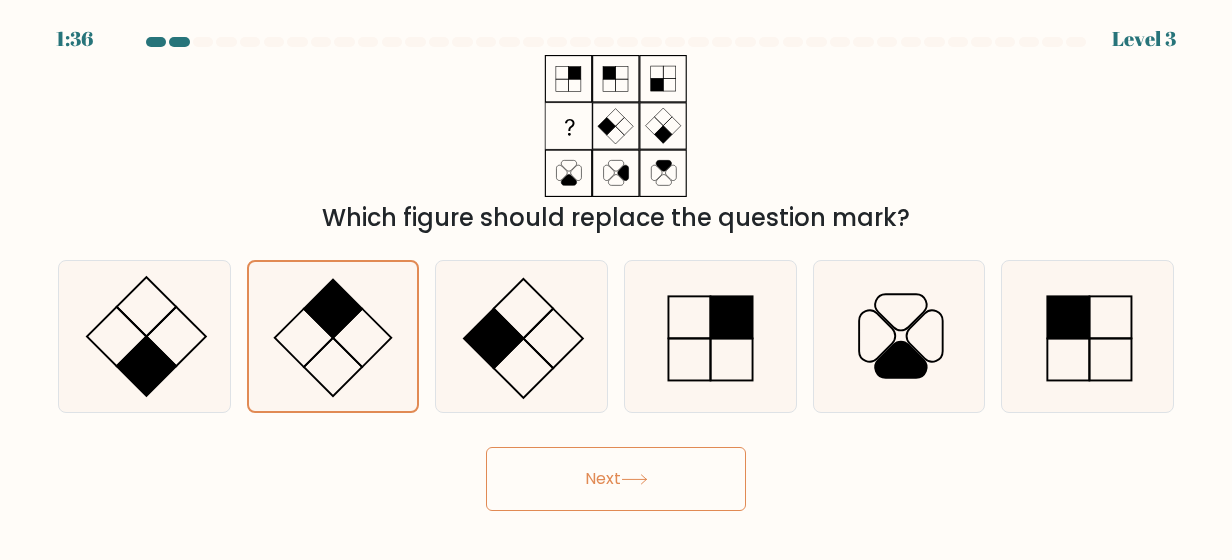 click on "Next" at bounding box center [616, 479] 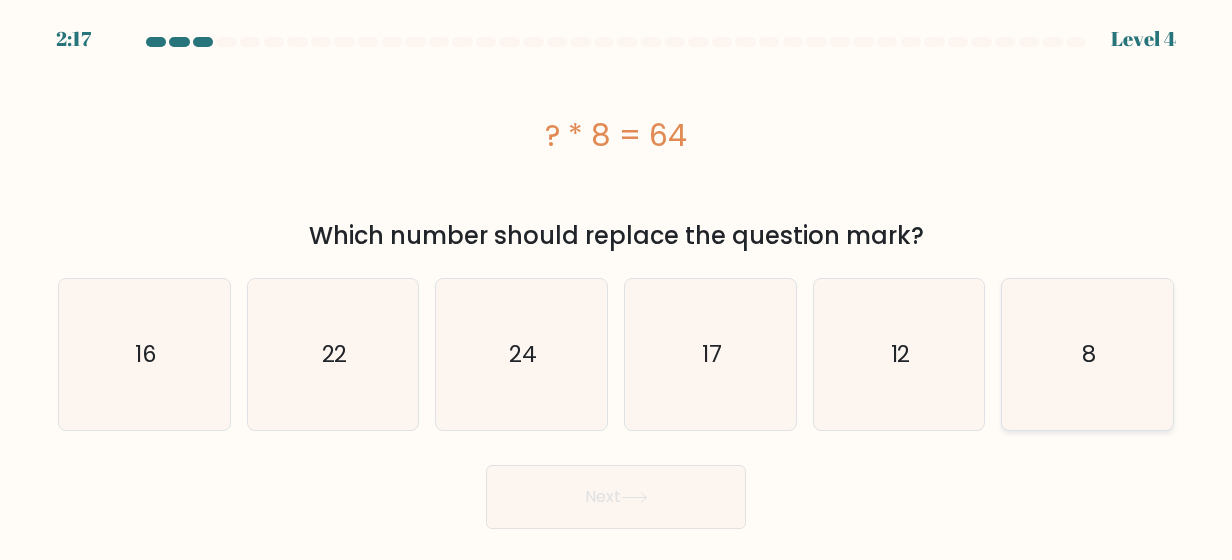 click on "8" 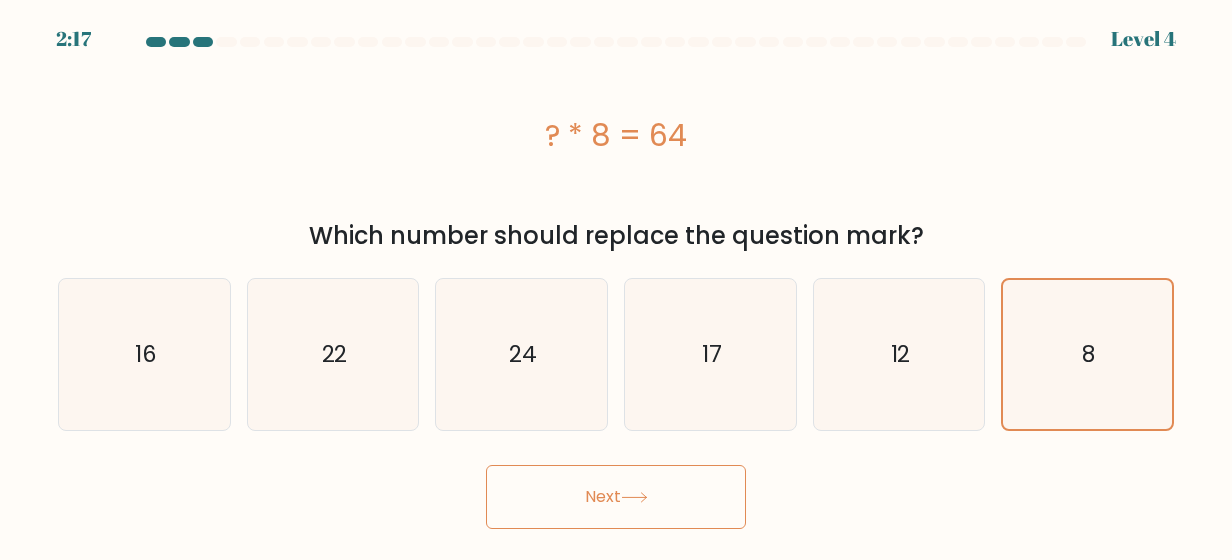 click on "Next" at bounding box center [616, 497] 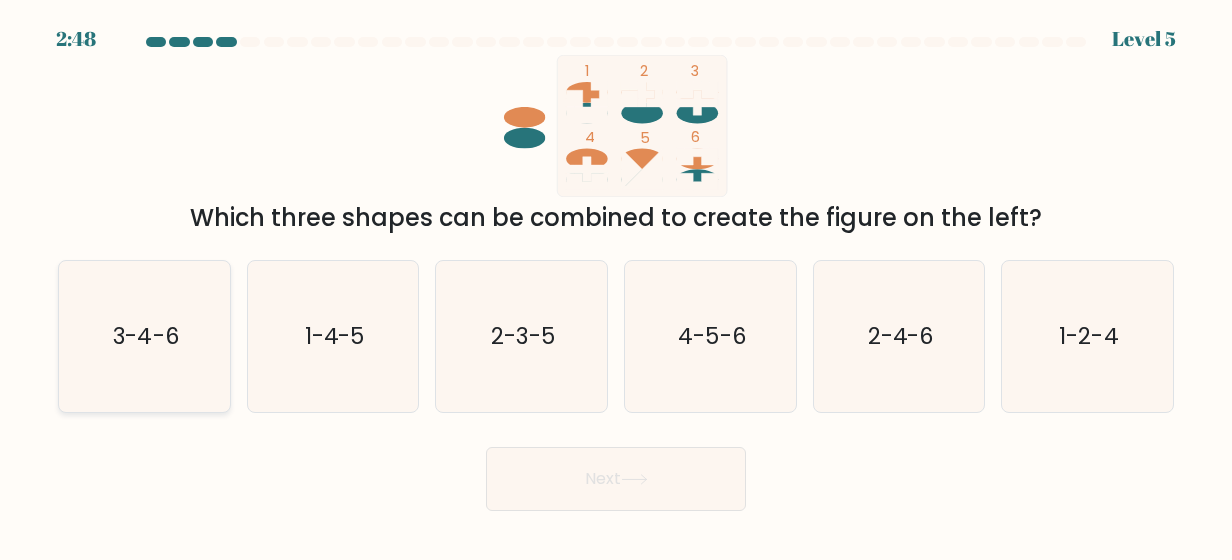 click on "3-4-6" 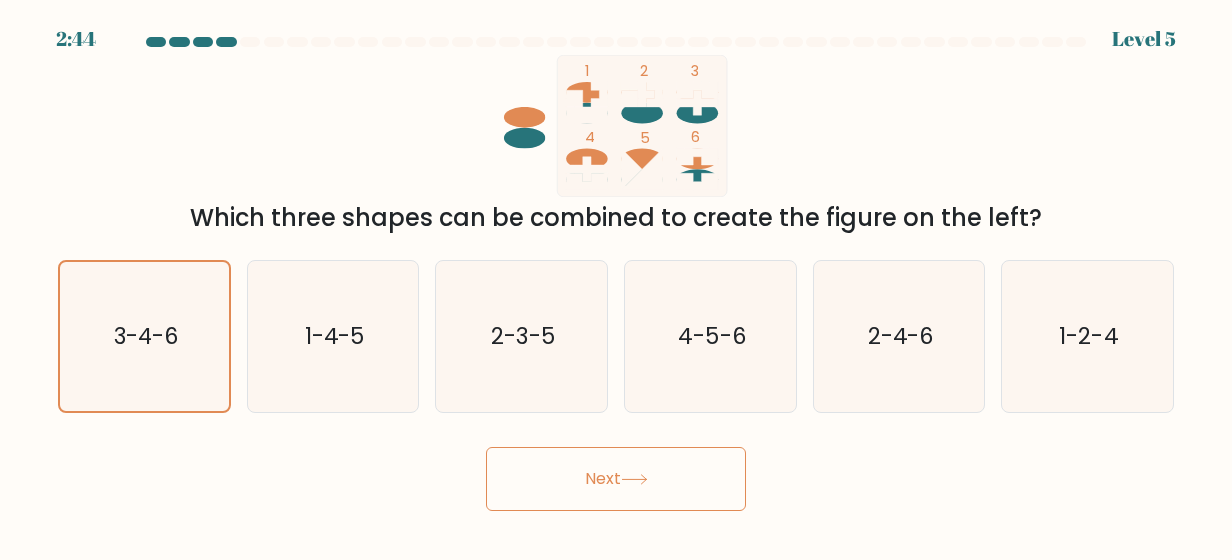 click on "Next" at bounding box center [616, 479] 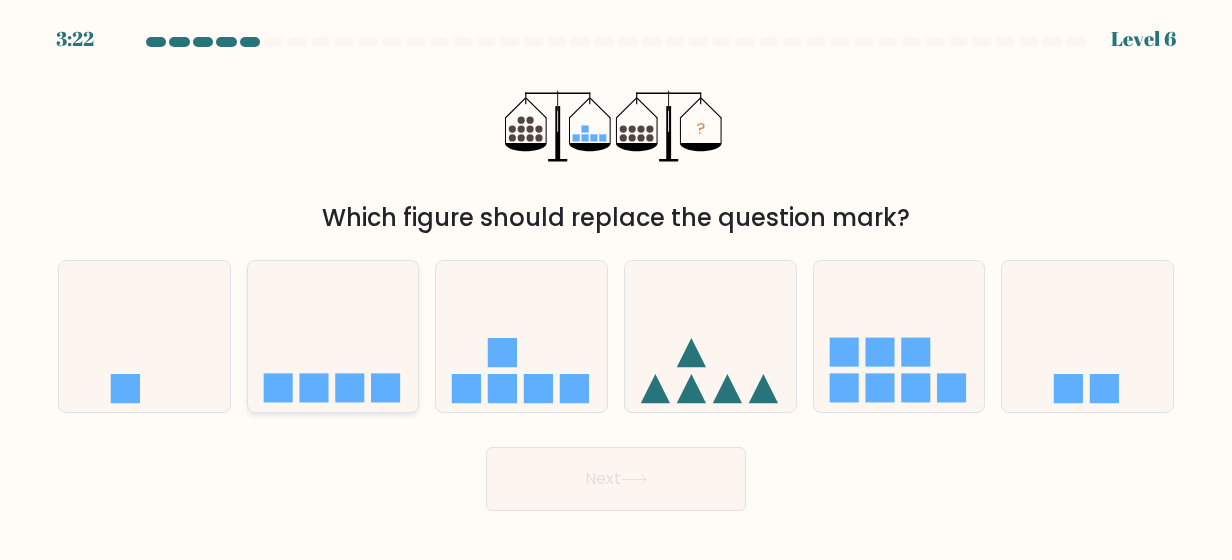 click 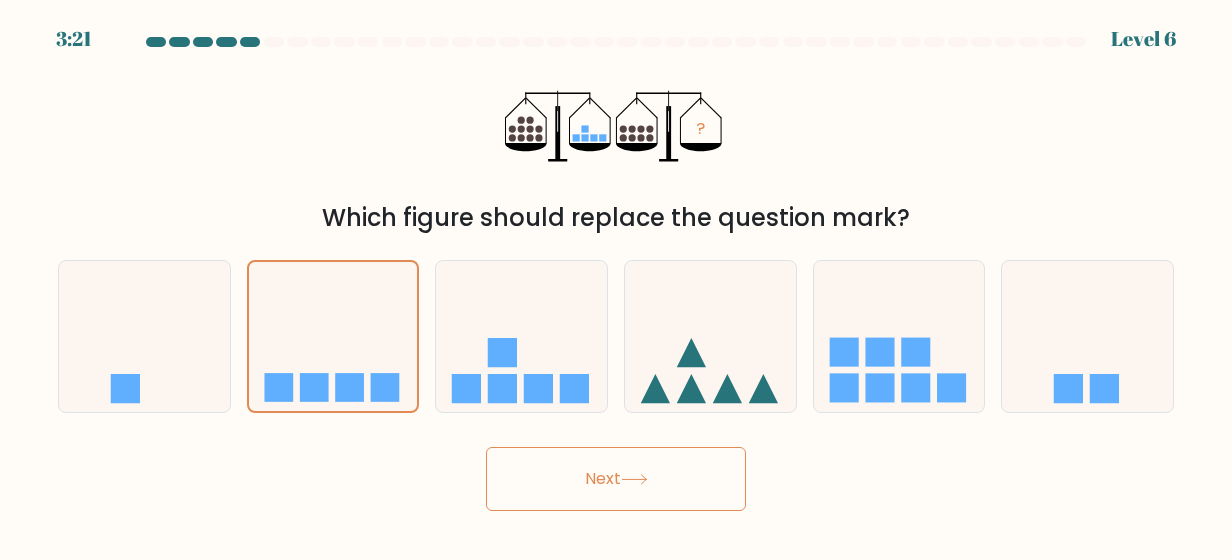 click on "Next" at bounding box center (616, 479) 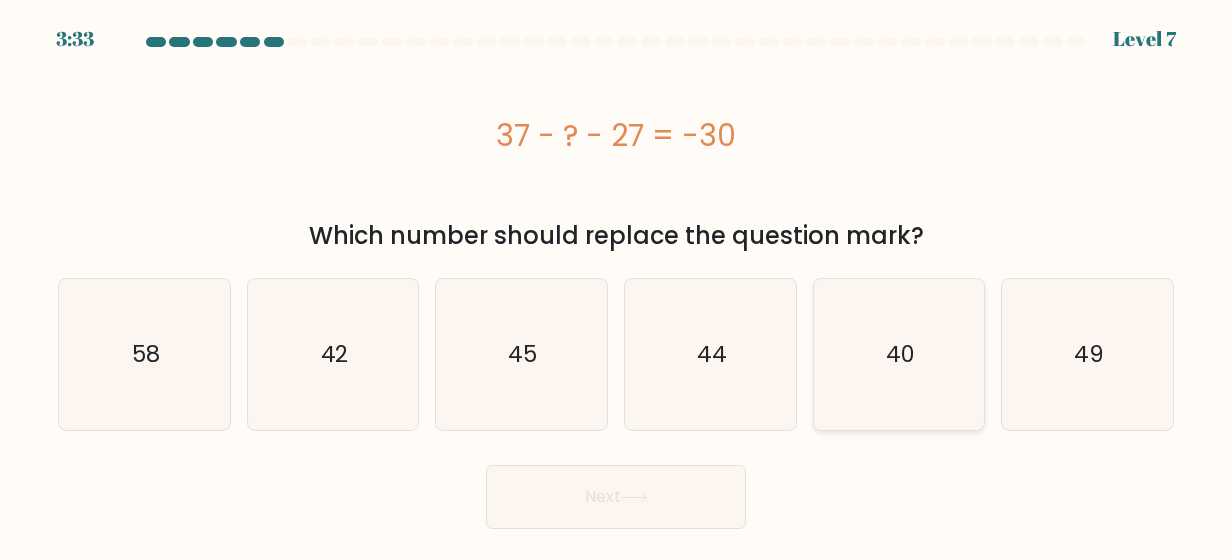 click on "40" 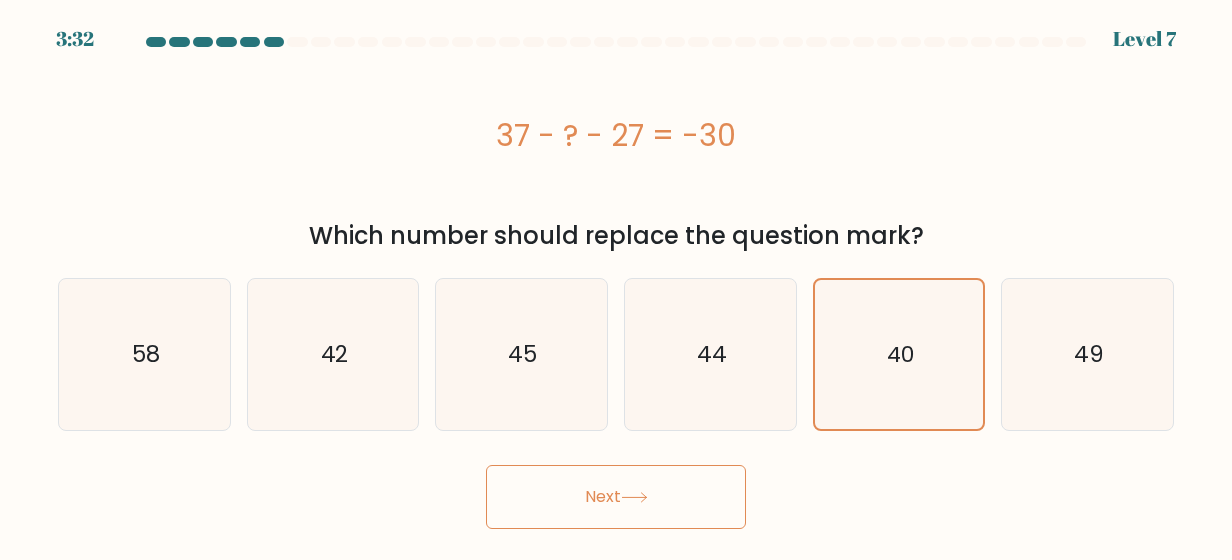 click on "Next" at bounding box center (616, 497) 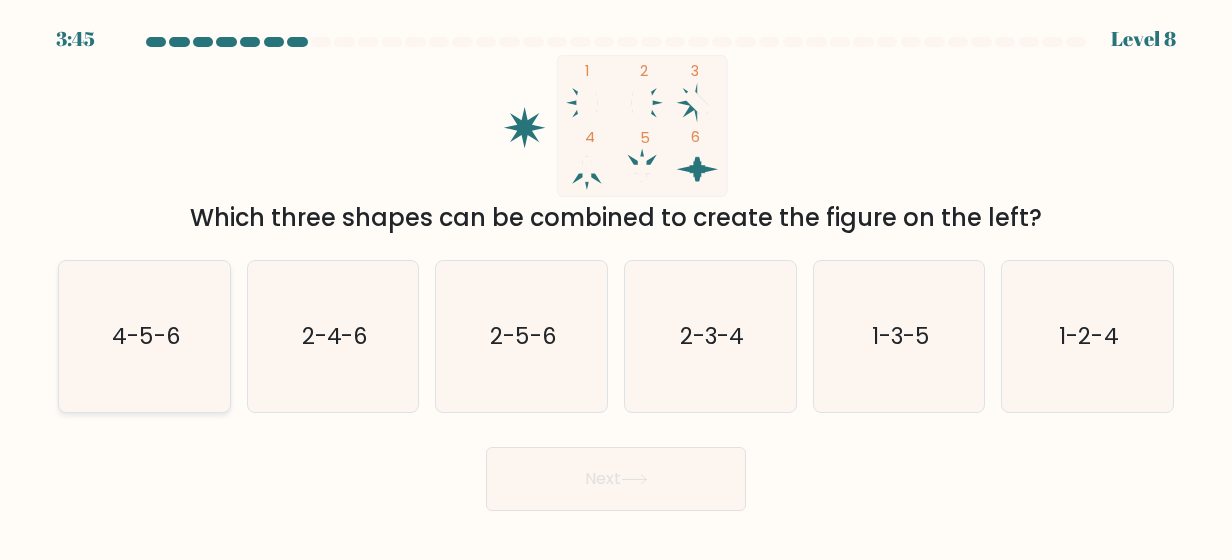 click on "4-5-6" 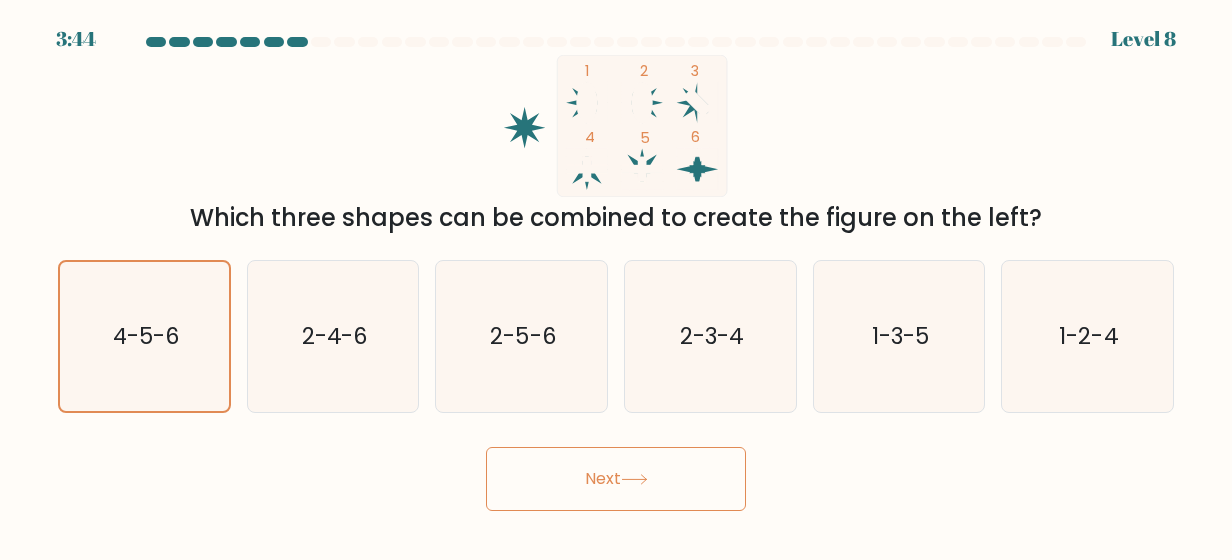 click on "Next" at bounding box center (616, 479) 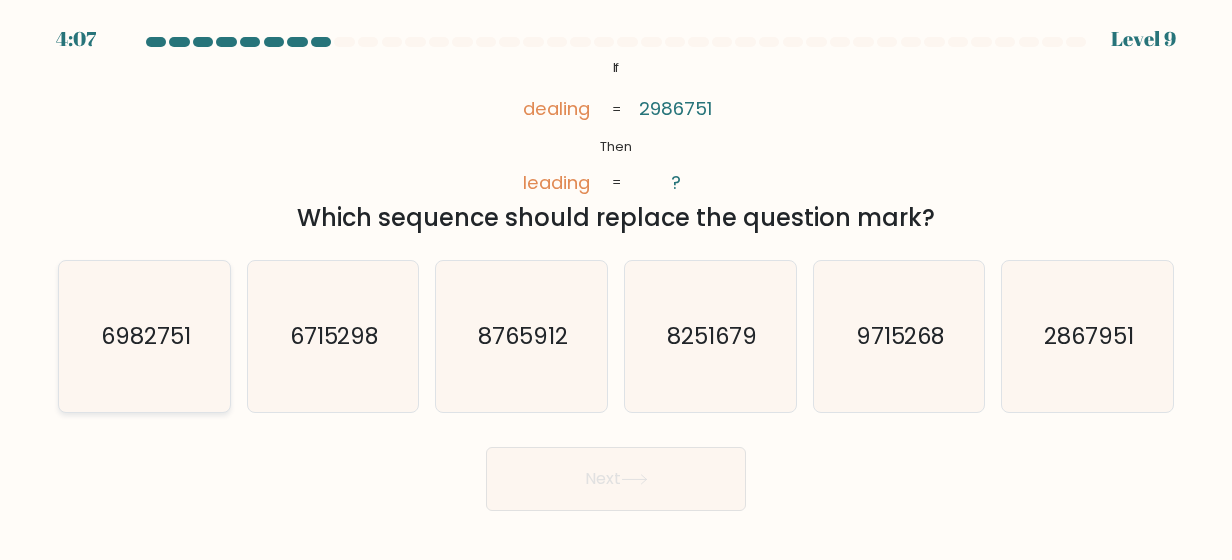 click on "6982751" 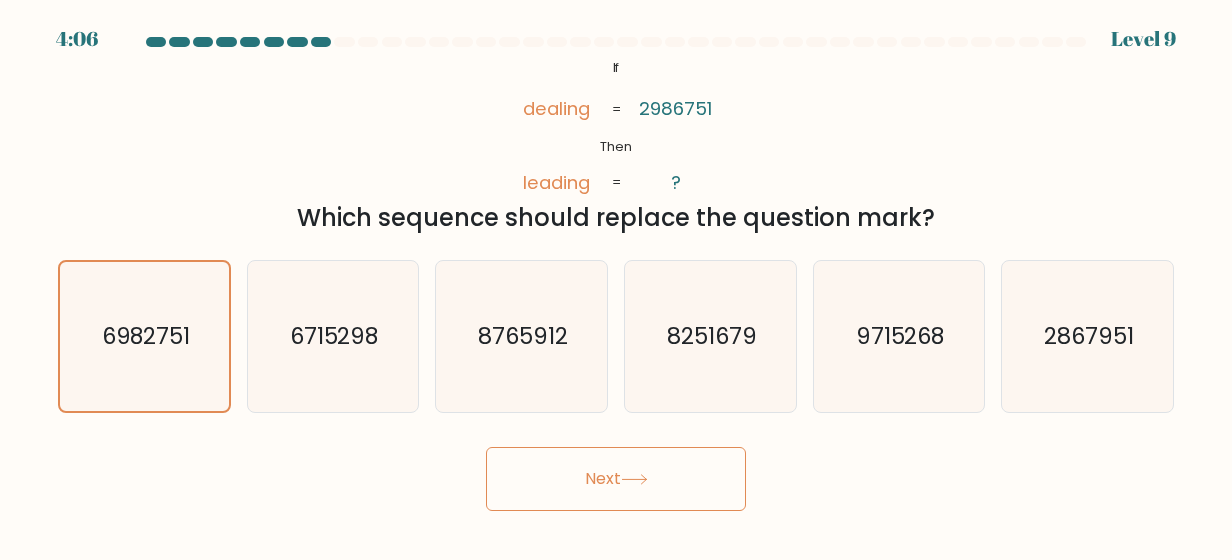 click on "Next" at bounding box center (616, 479) 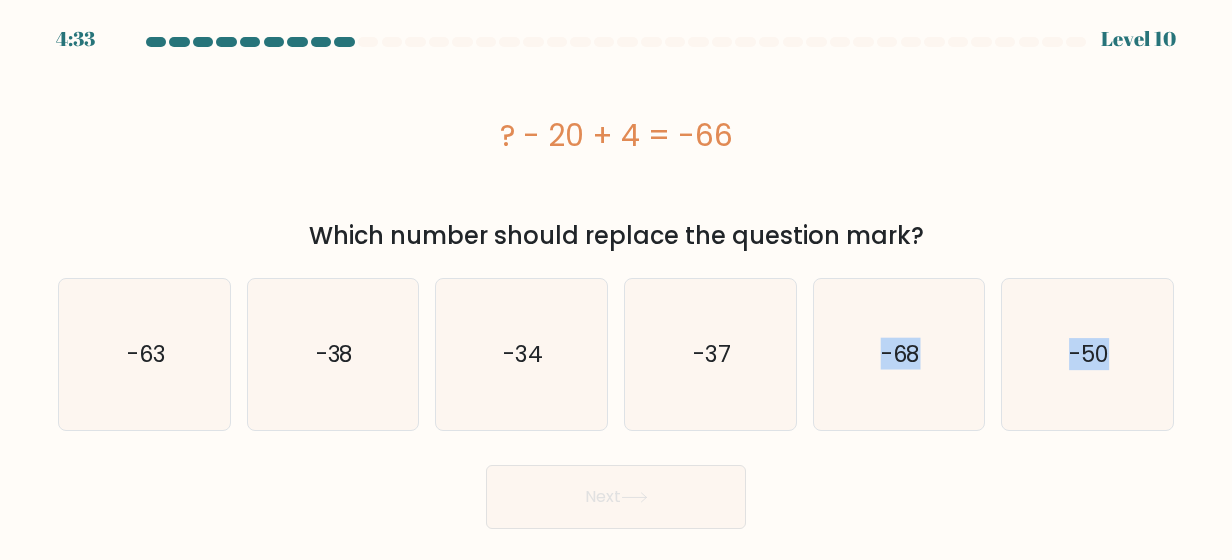 drag, startPoint x: 878, startPoint y: 366, endPoint x: 898, endPoint y: 460, distance: 96.10411 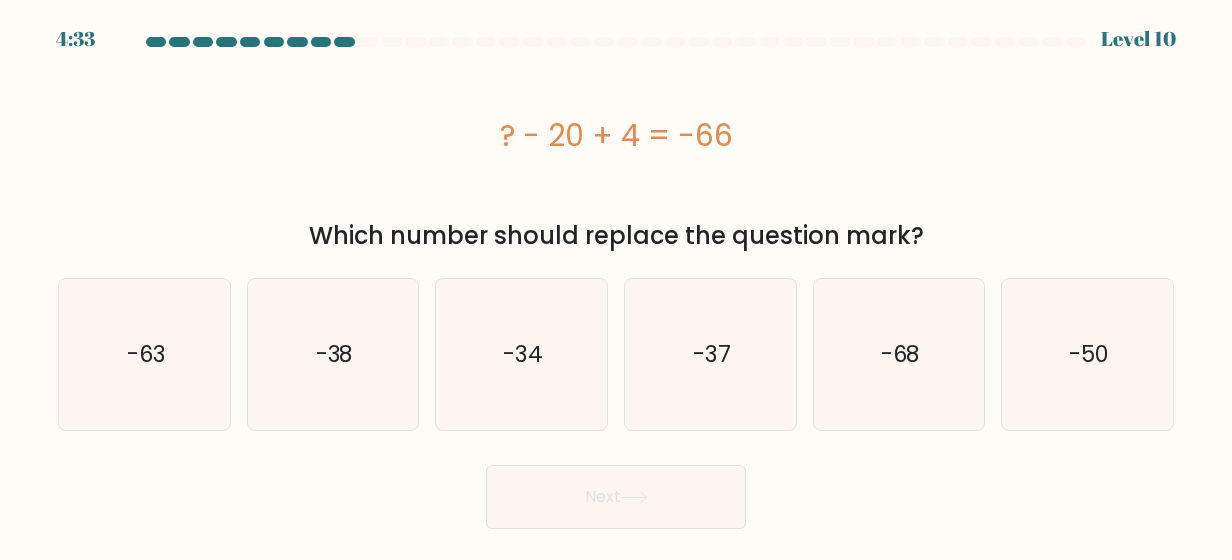 click on "Next" at bounding box center [616, 492] 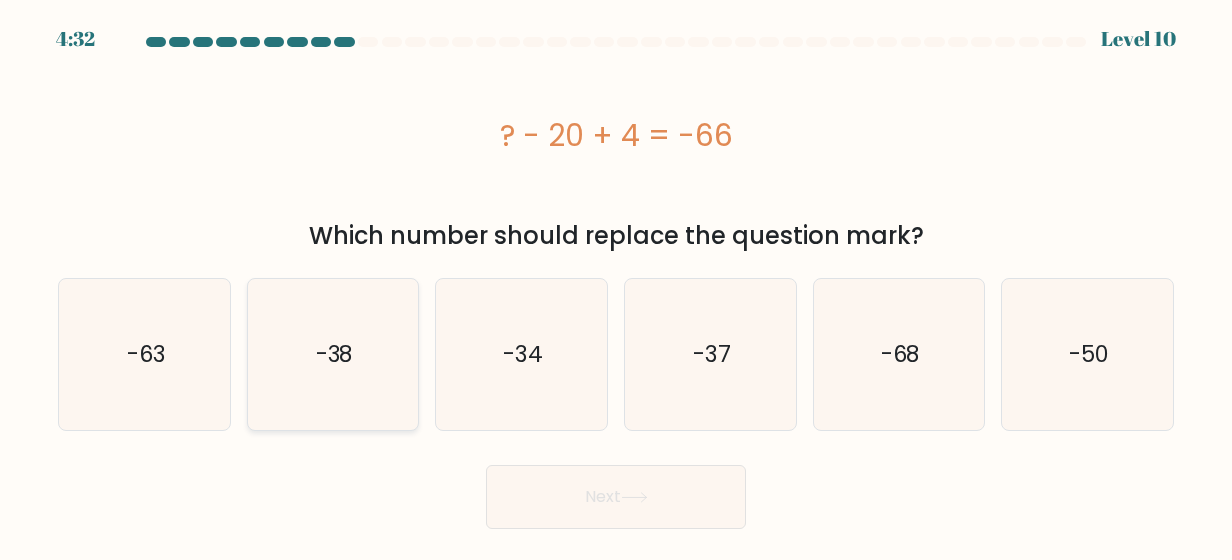 click on "-38" 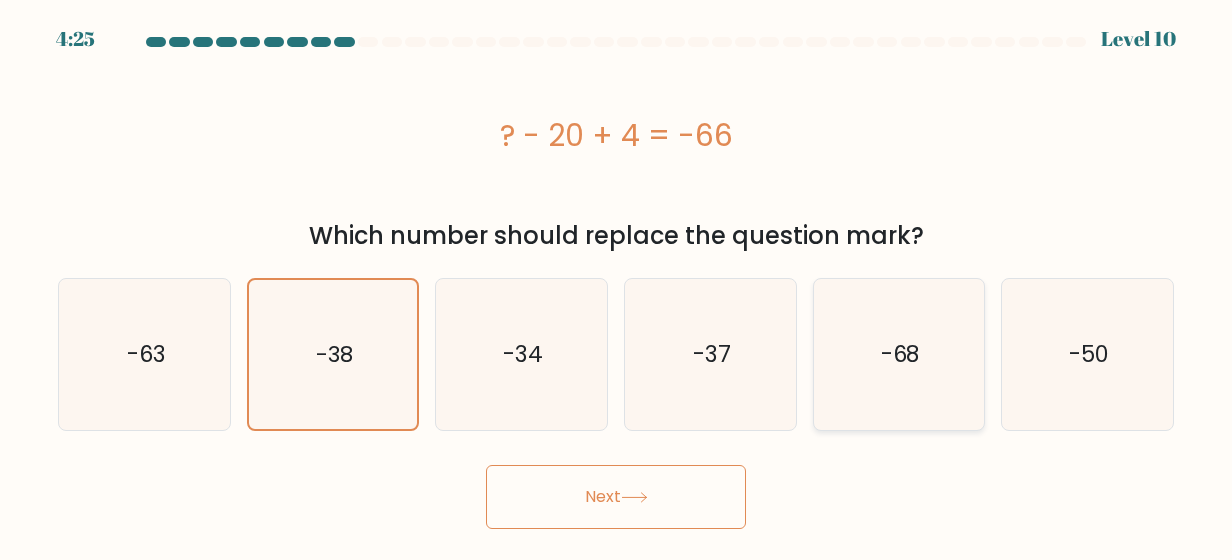 click on "-68" 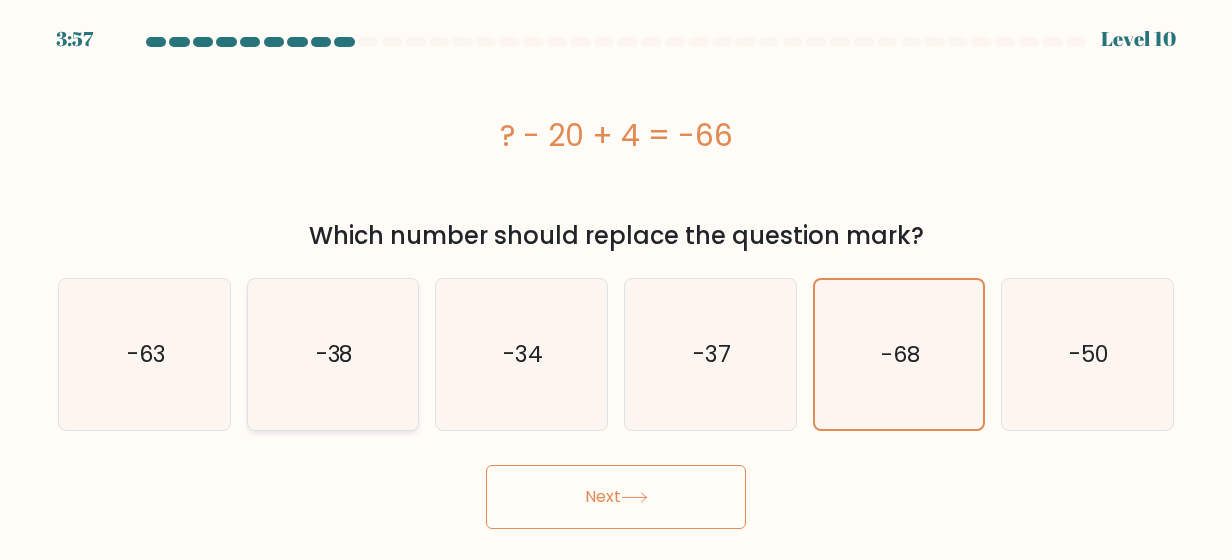 click on "-38" 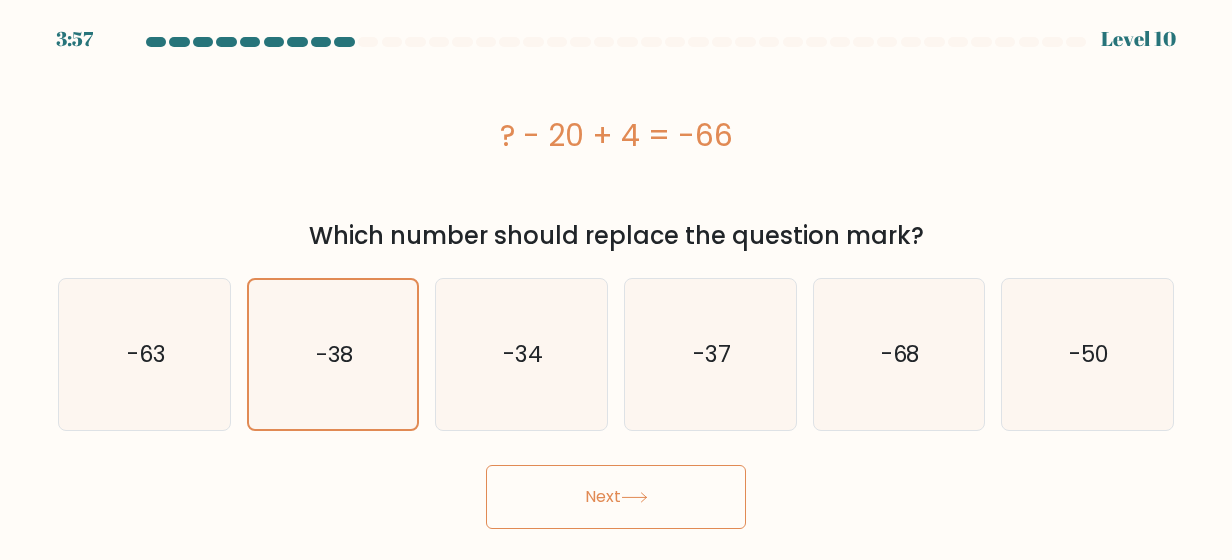 click on "Next" at bounding box center [616, 497] 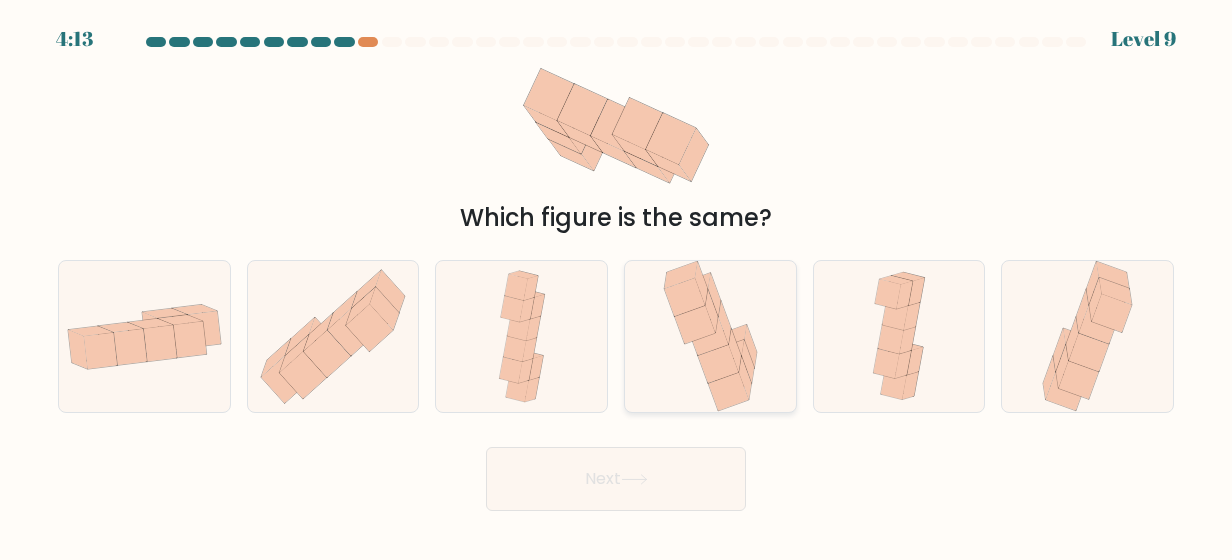 click 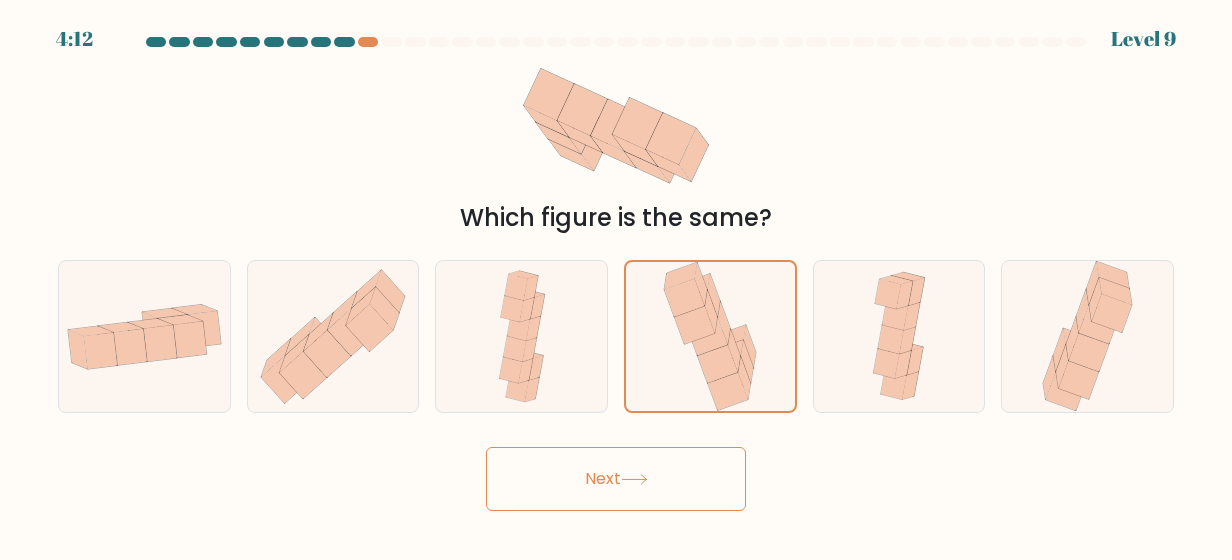 click on "Next" at bounding box center [616, 479] 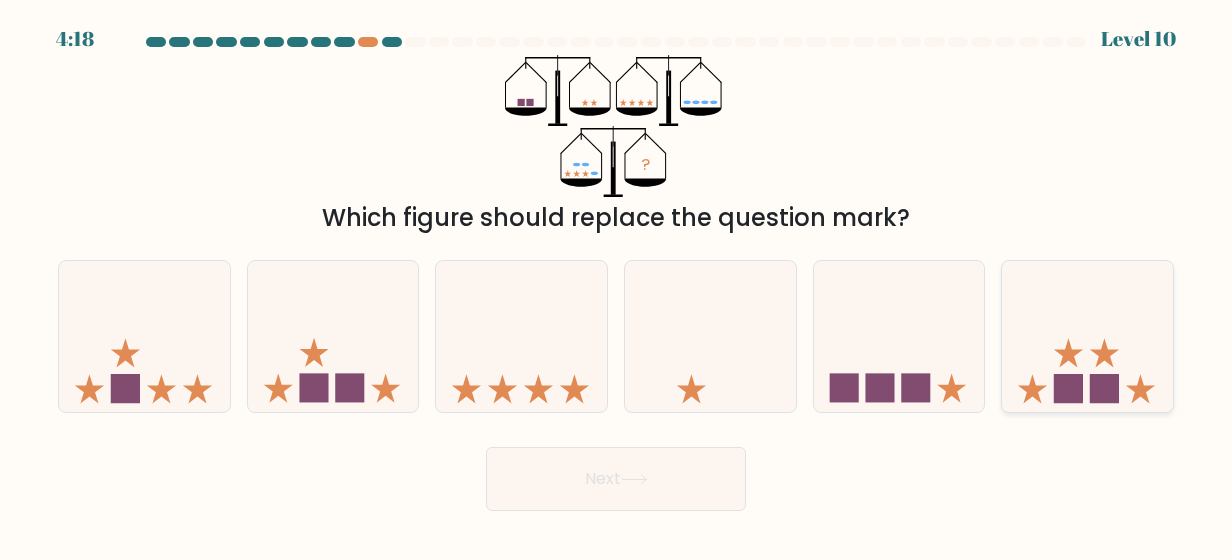 click 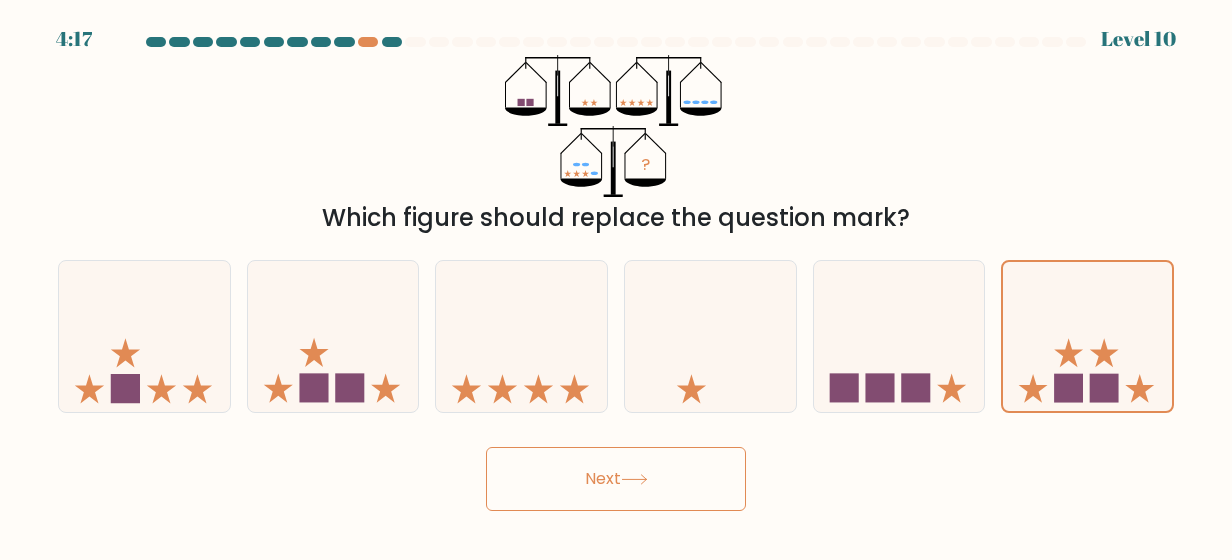 click on "Next" at bounding box center [616, 479] 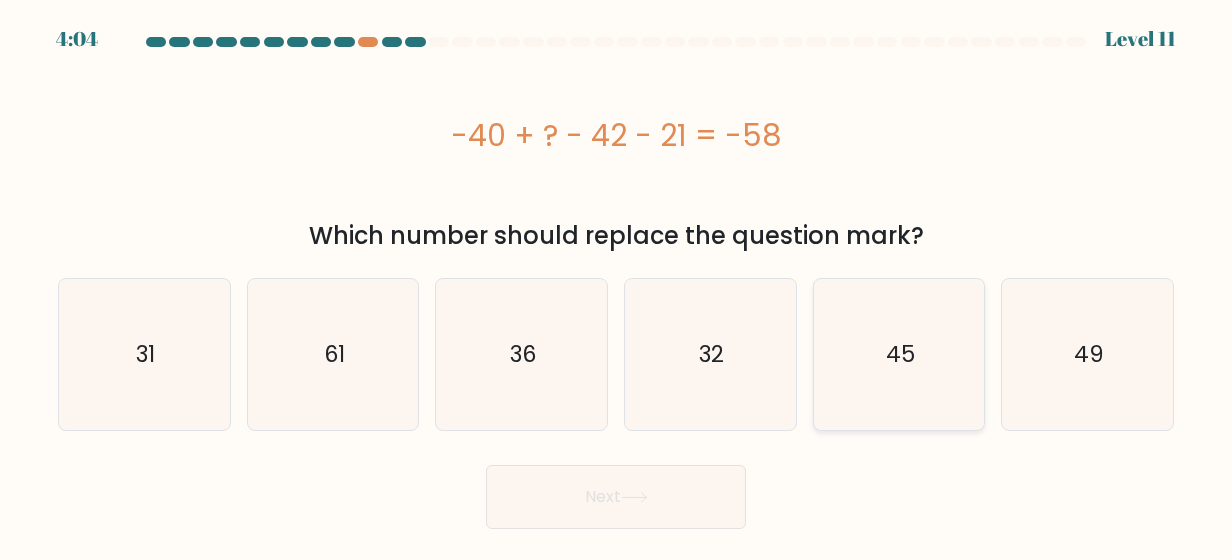 click on "45" 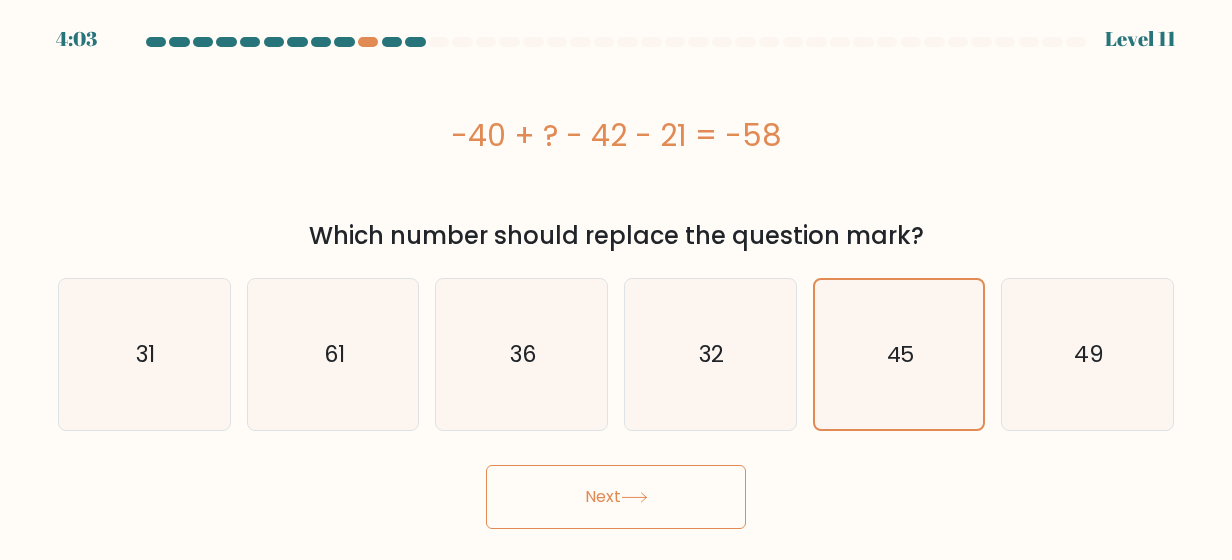 click on "Next" at bounding box center (616, 497) 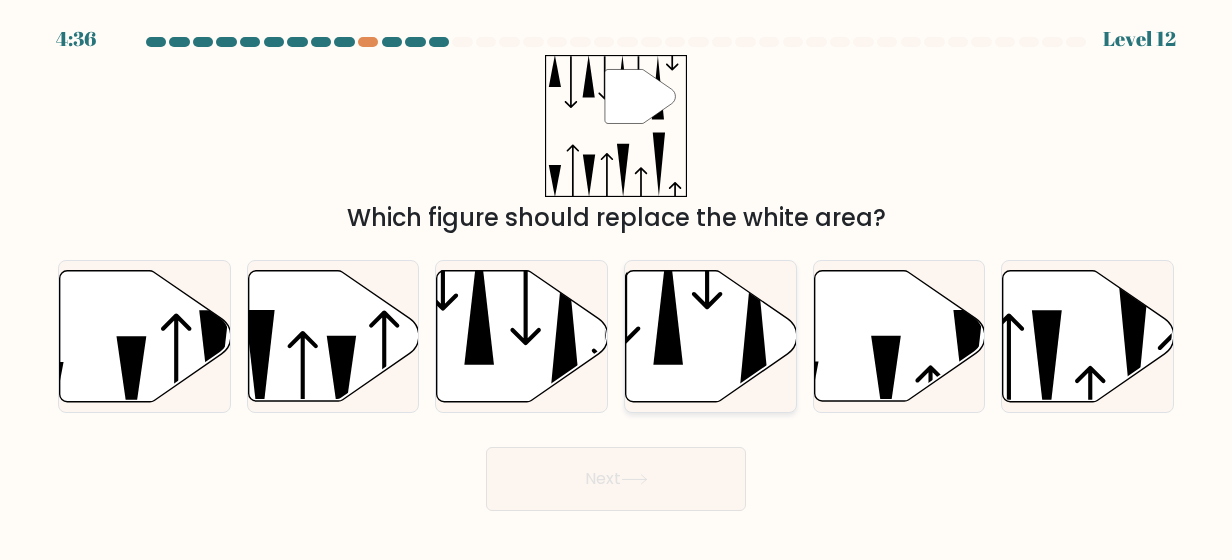 click 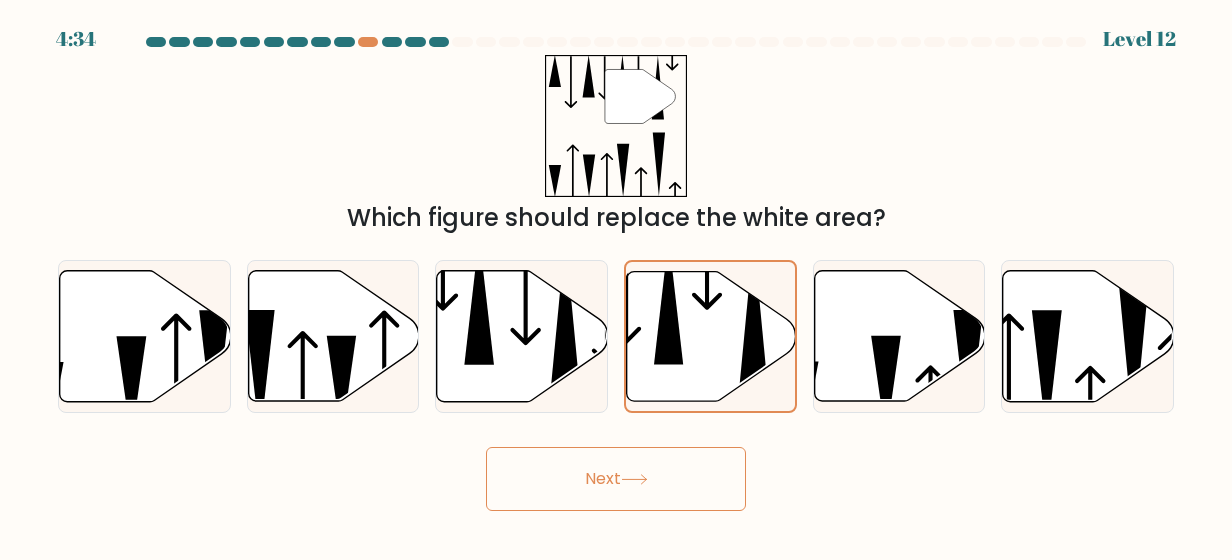 click on "Next" at bounding box center (616, 479) 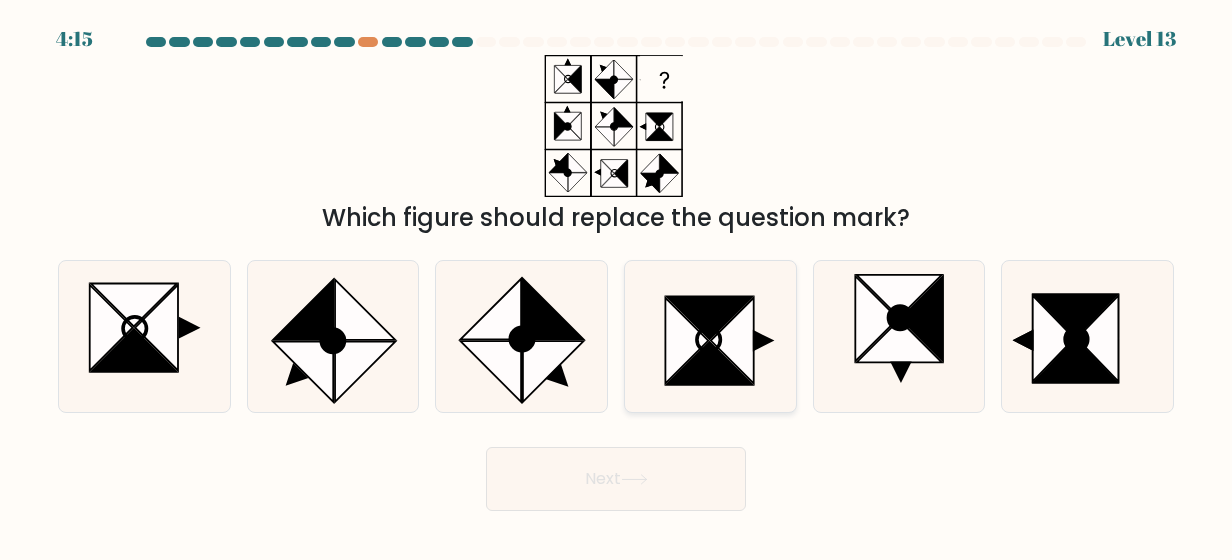 click 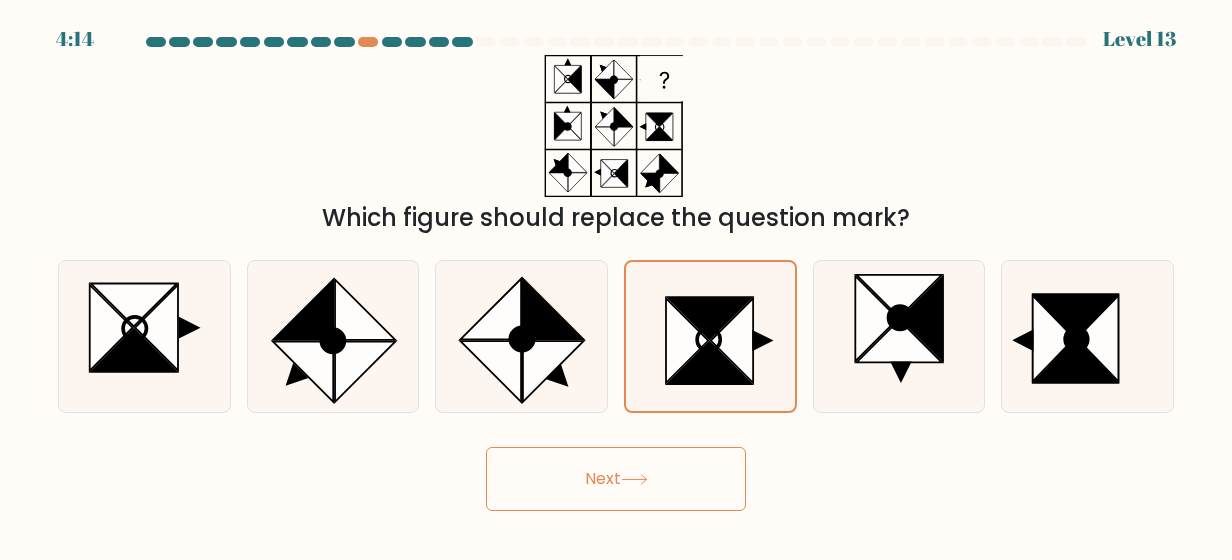 click on "Next" at bounding box center (616, 479) 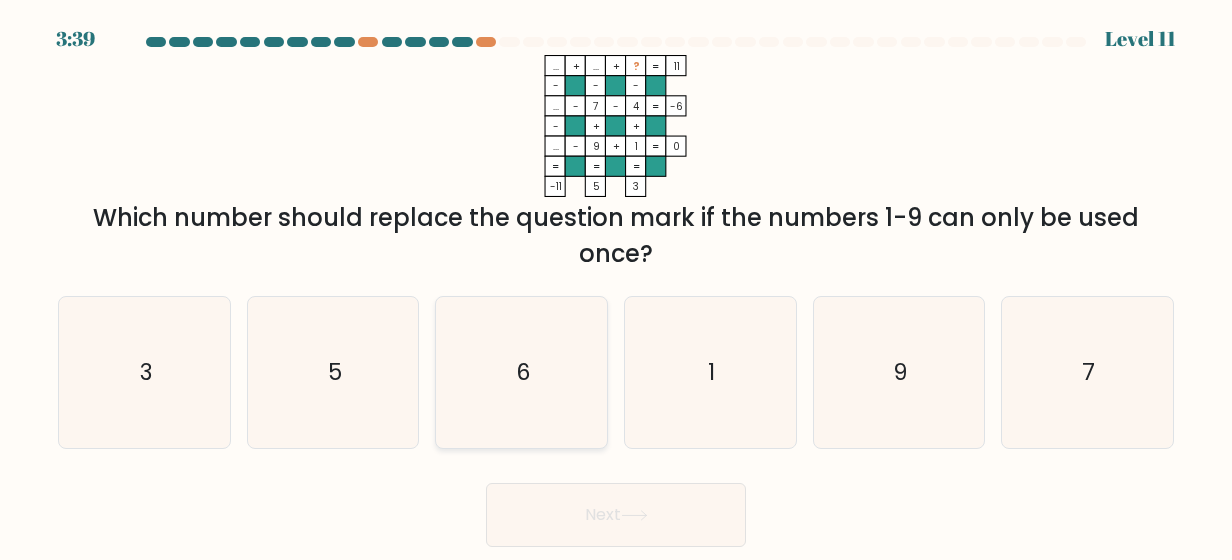 click on "6" 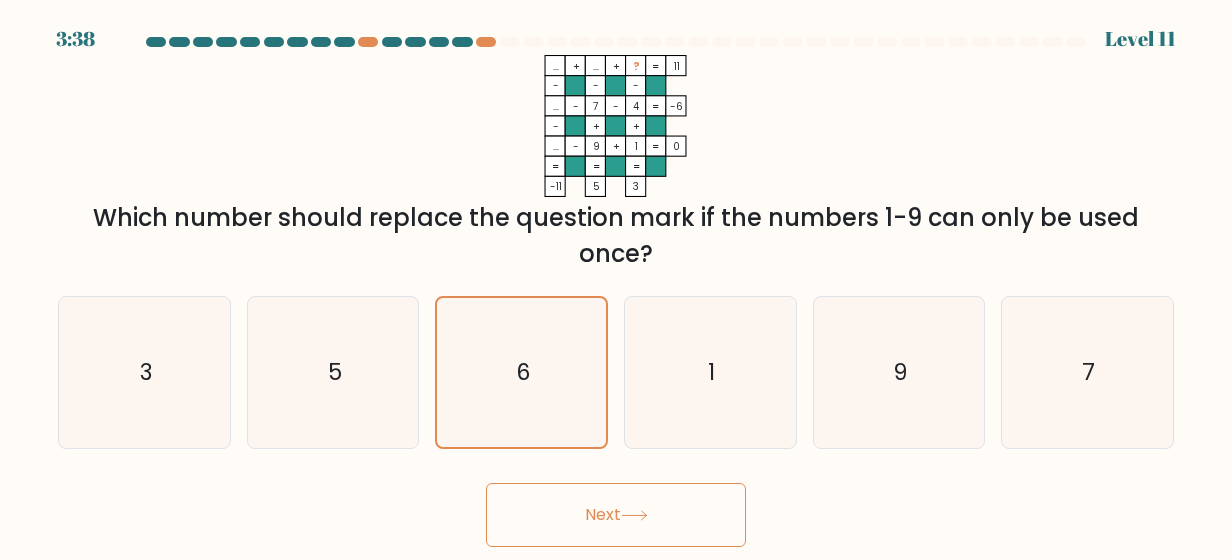 click on "Next" at bounding box center [616, 515] 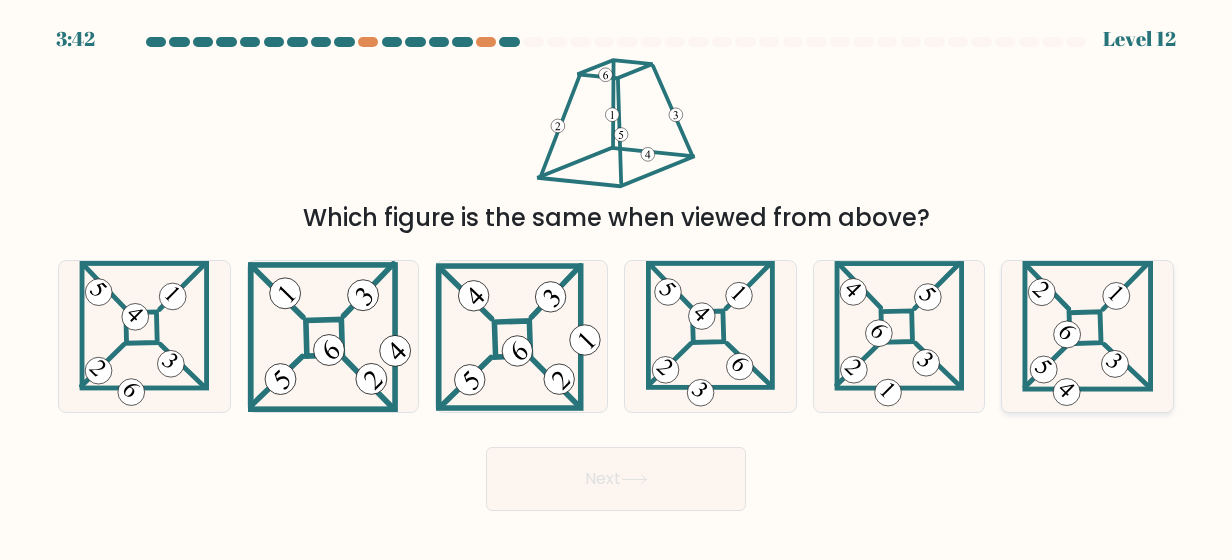 click 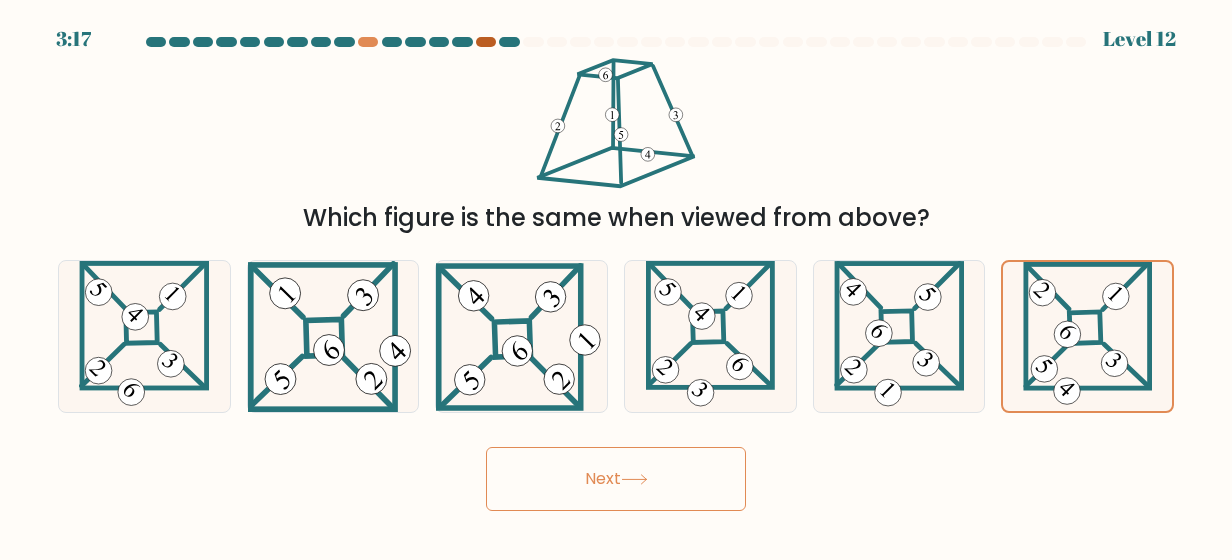 click at bounding box center (486, 42) 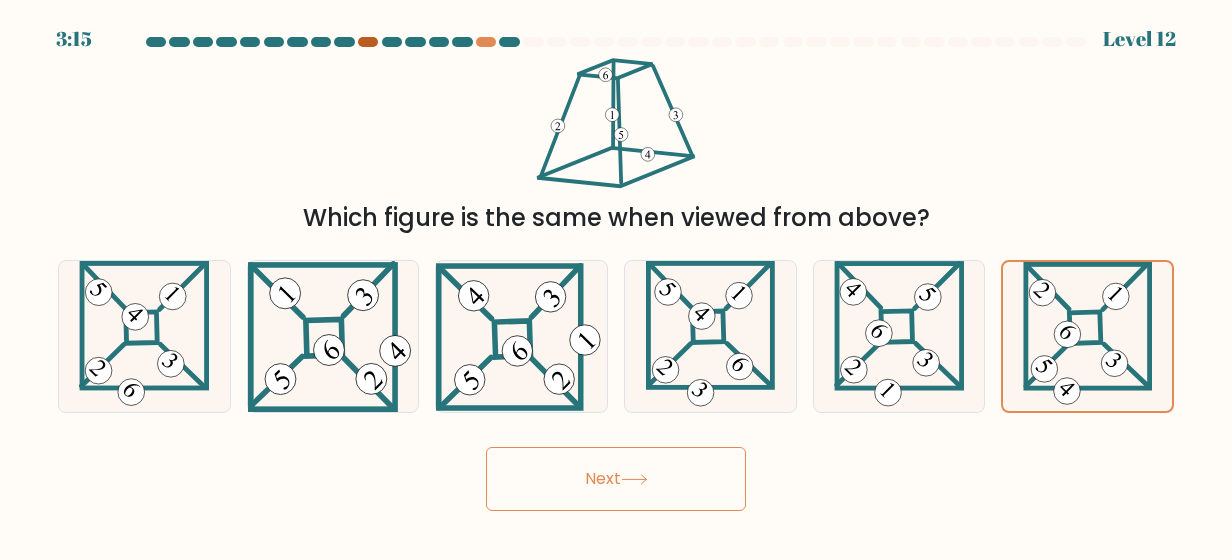 click at bounding box center [368, 42] 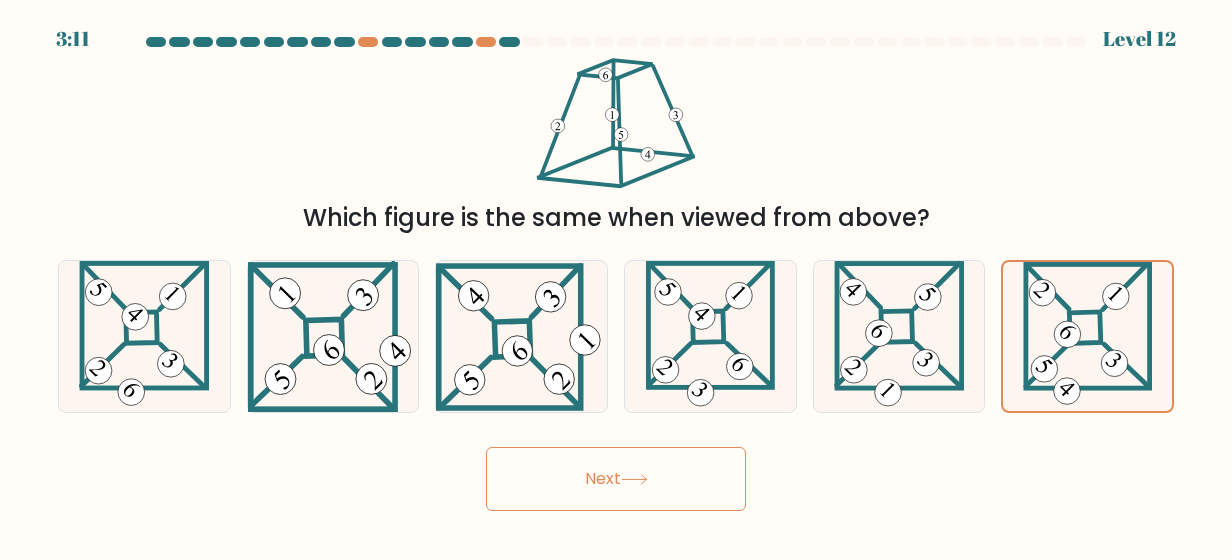 click on "Next" at bounding box center [616, 479] 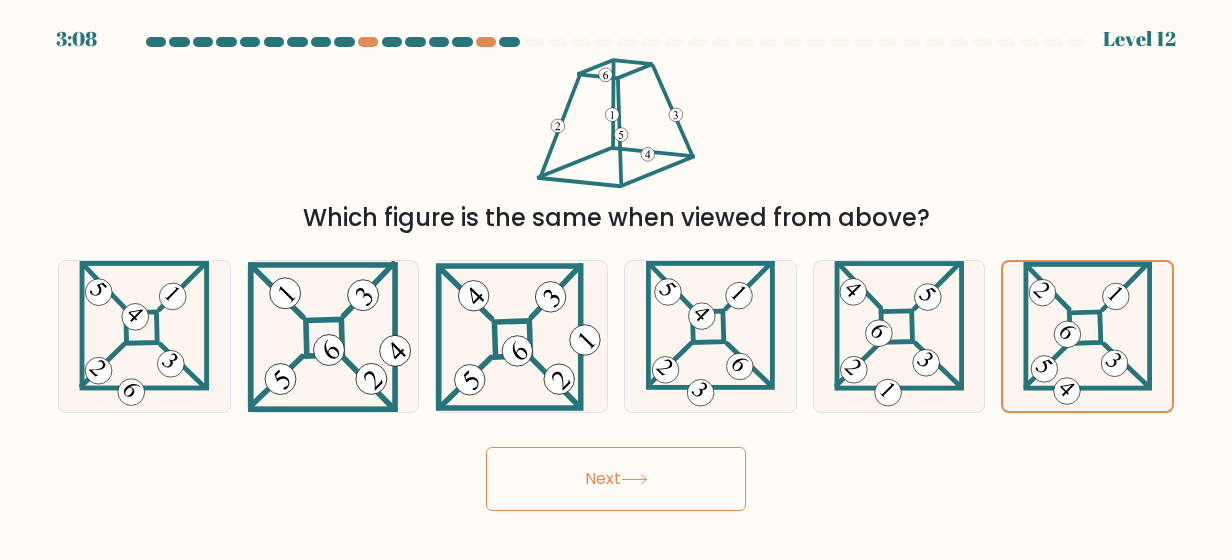 click on "Next" at bounding box center (616, 479) 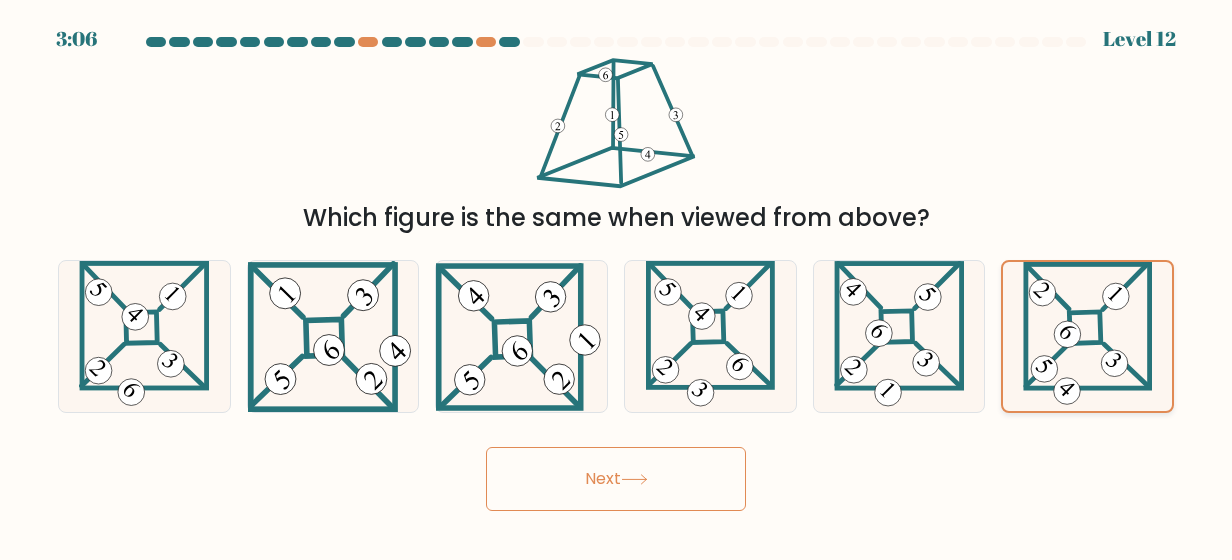 click 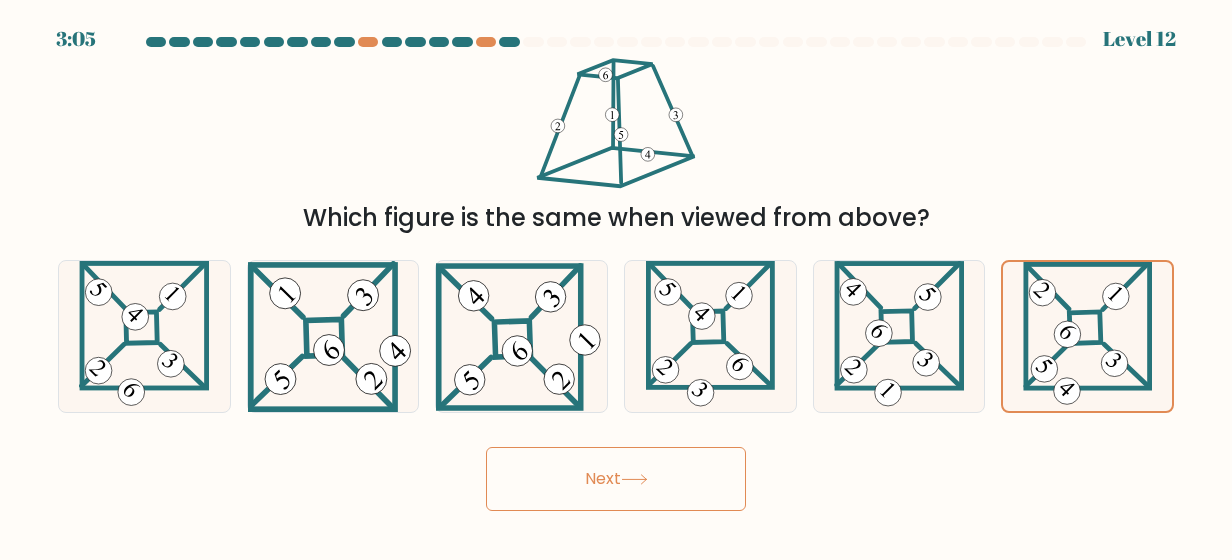 click on "Next" at bounding box center [616, 479] 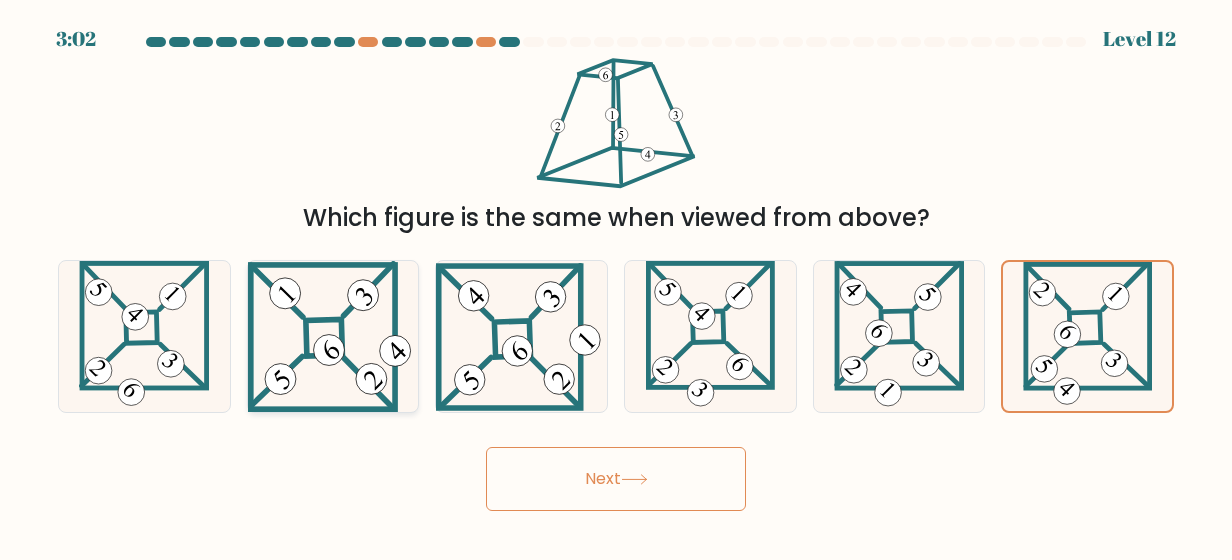 click 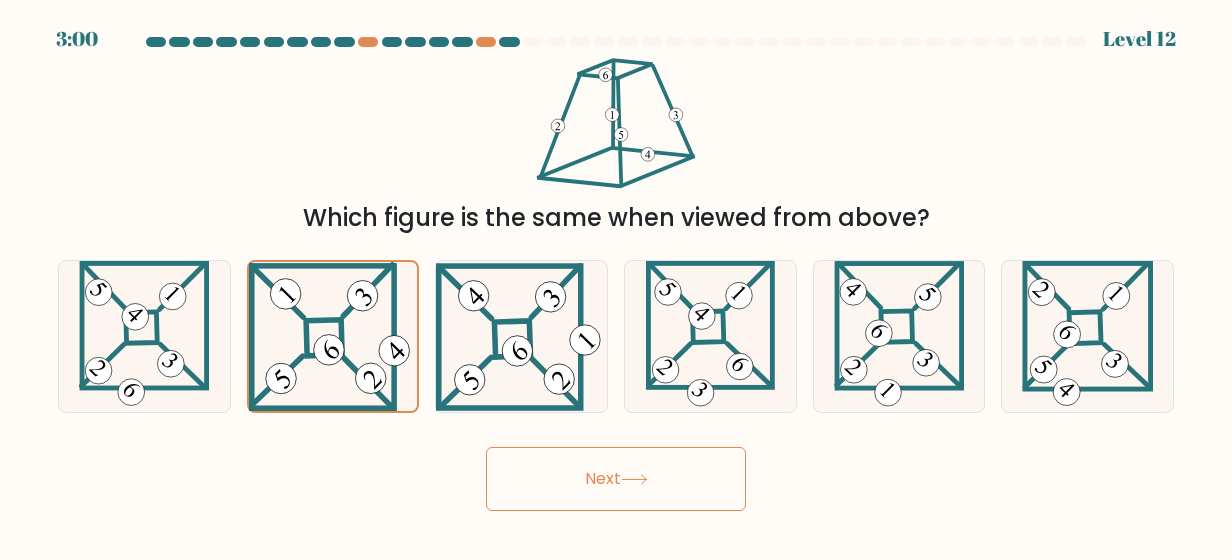 click 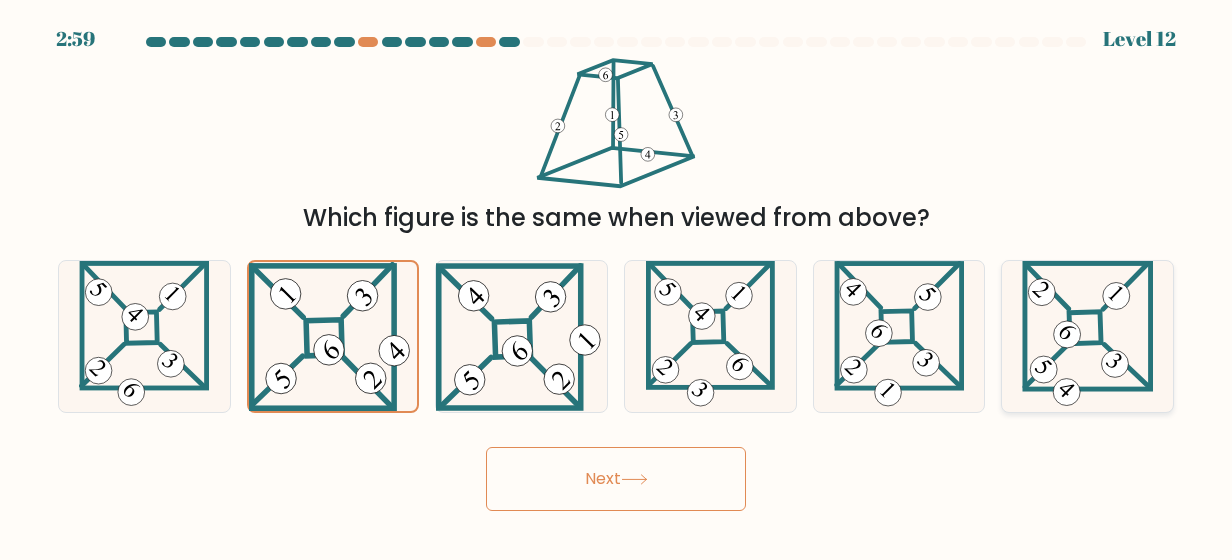 click 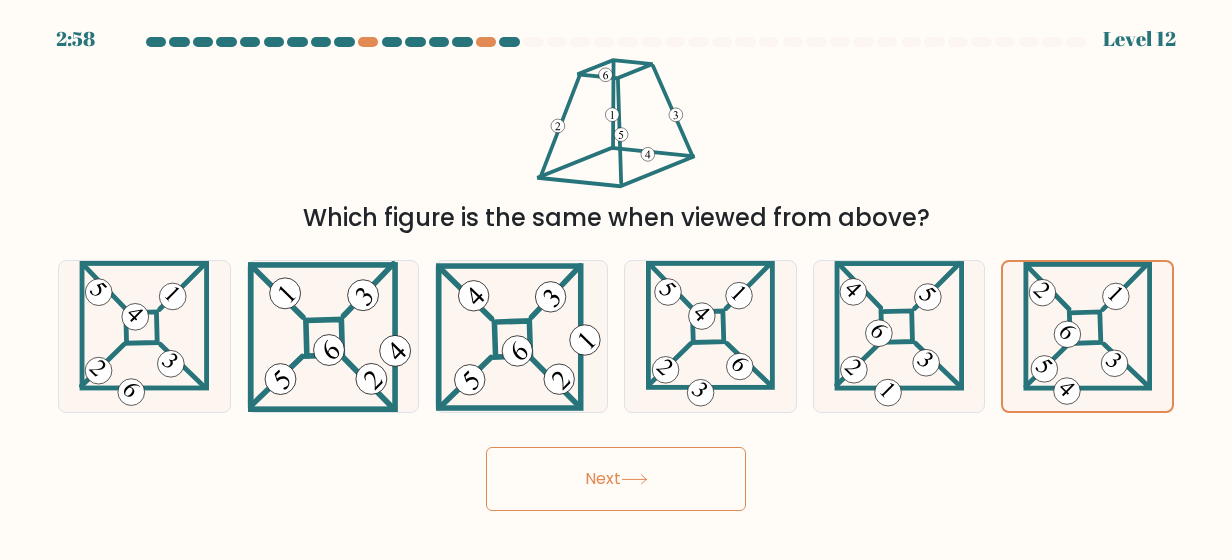 click on "Next" at bounding box center (616, 479) 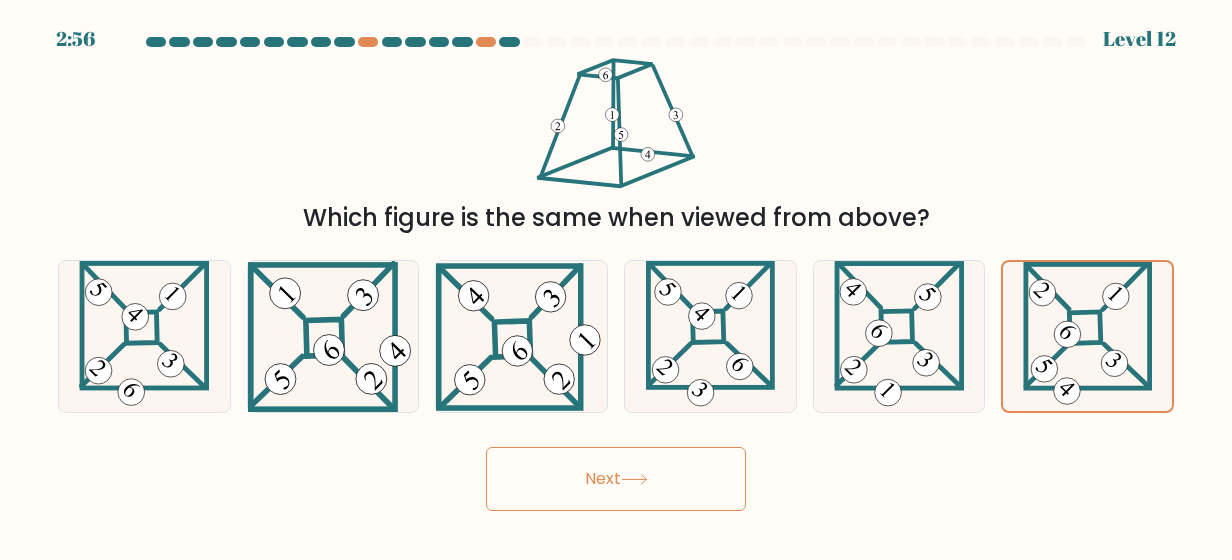 click at bounding box center (509, 42) 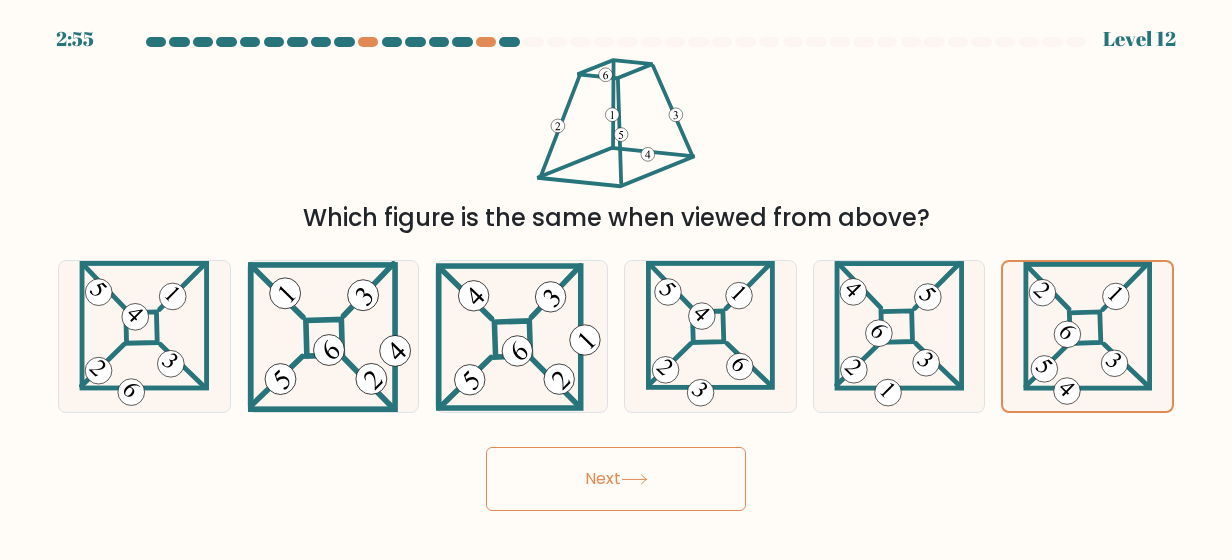 click on "Next" at bounding box center (616, 479) 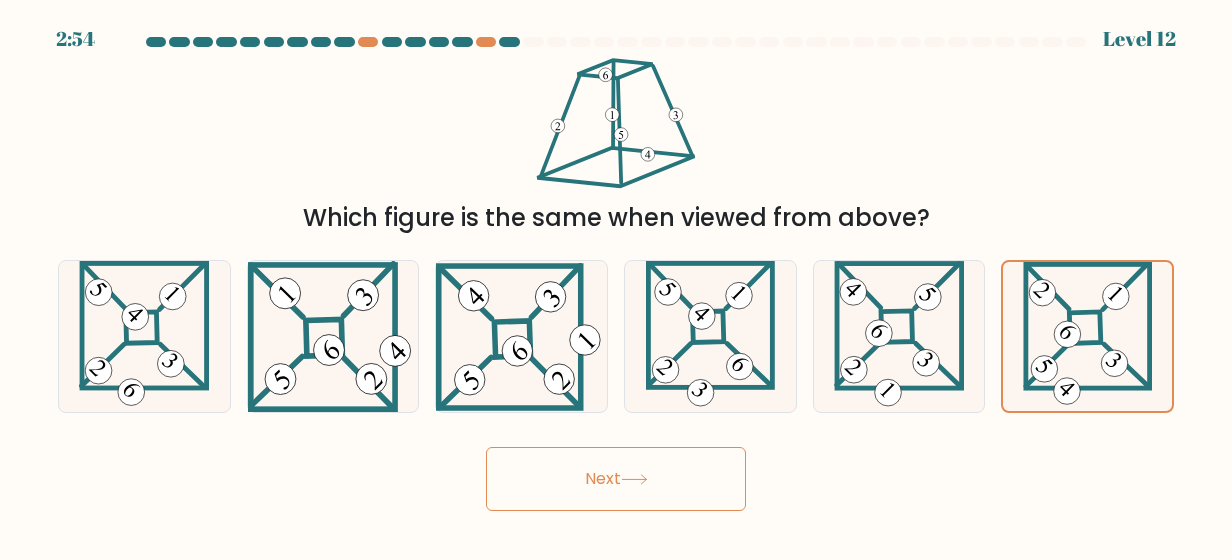 click on "Next" at bounding box center [616, 479] 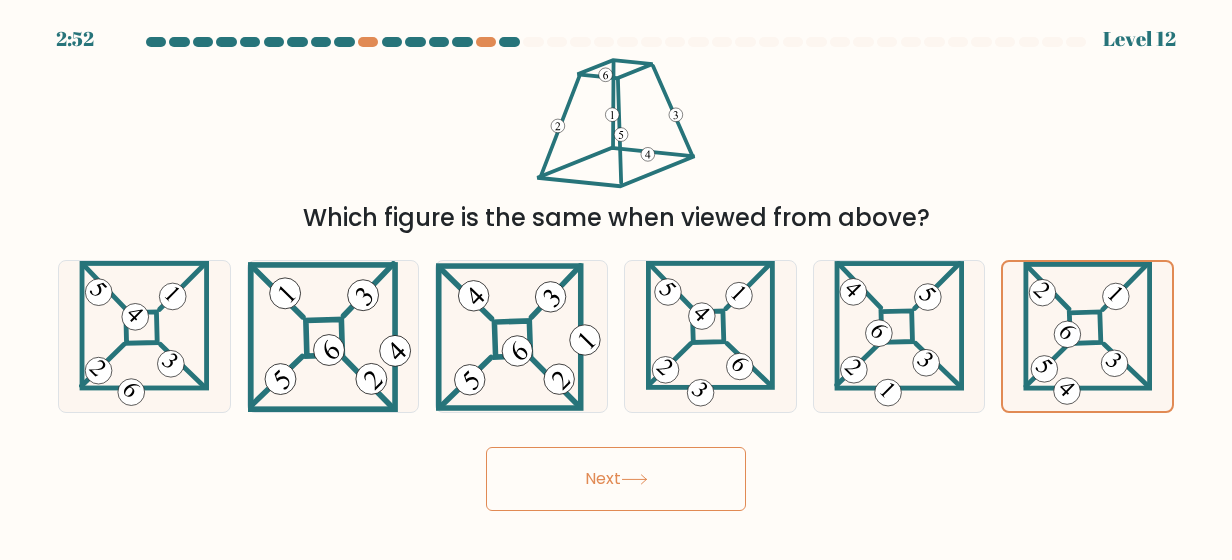 click on "Next" at bounding box center (616, 479) 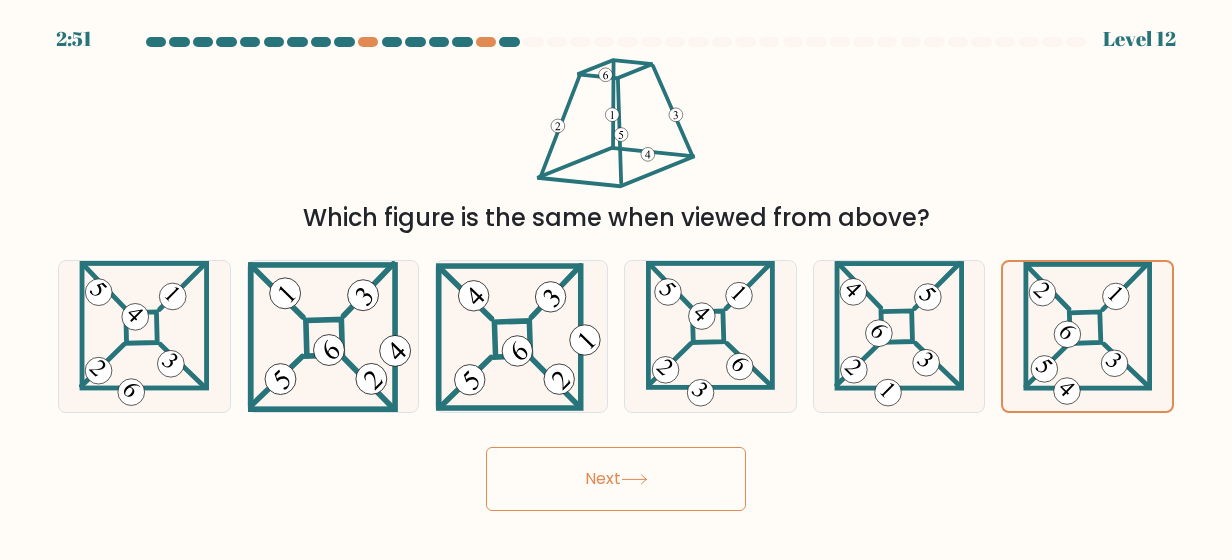 click on "Next" at bounding box center [616, 479] 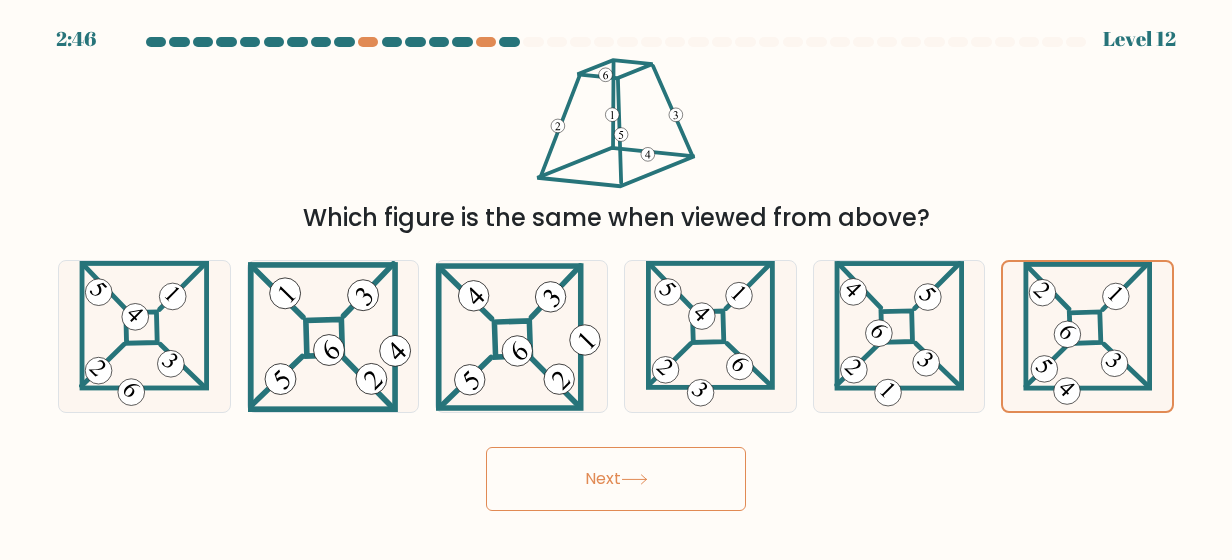 click at bounding box center (509, 42) 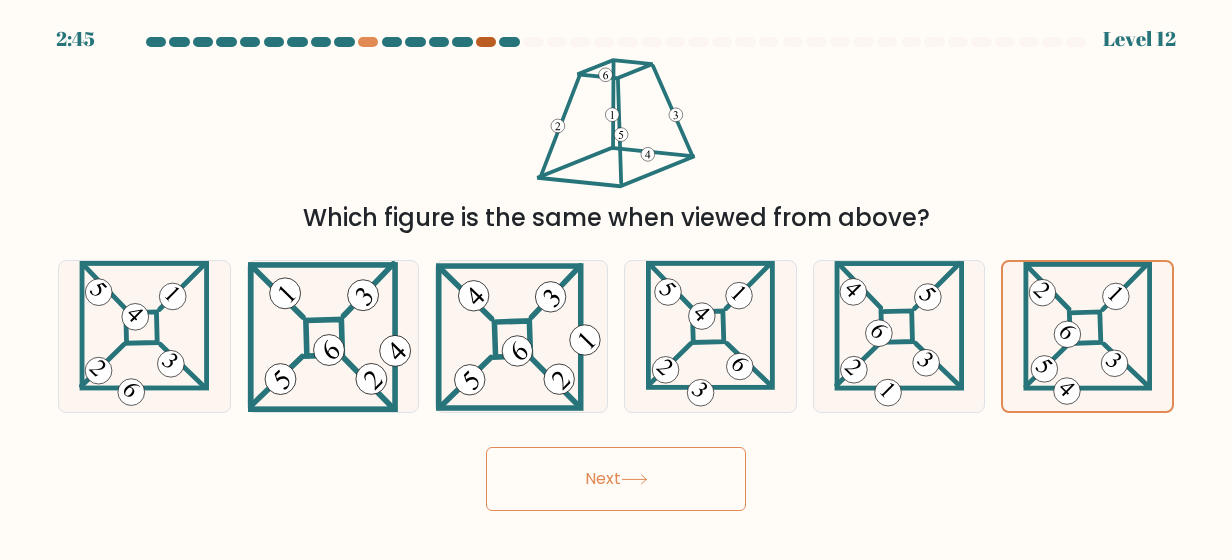 click at bounding box center [486, 42] 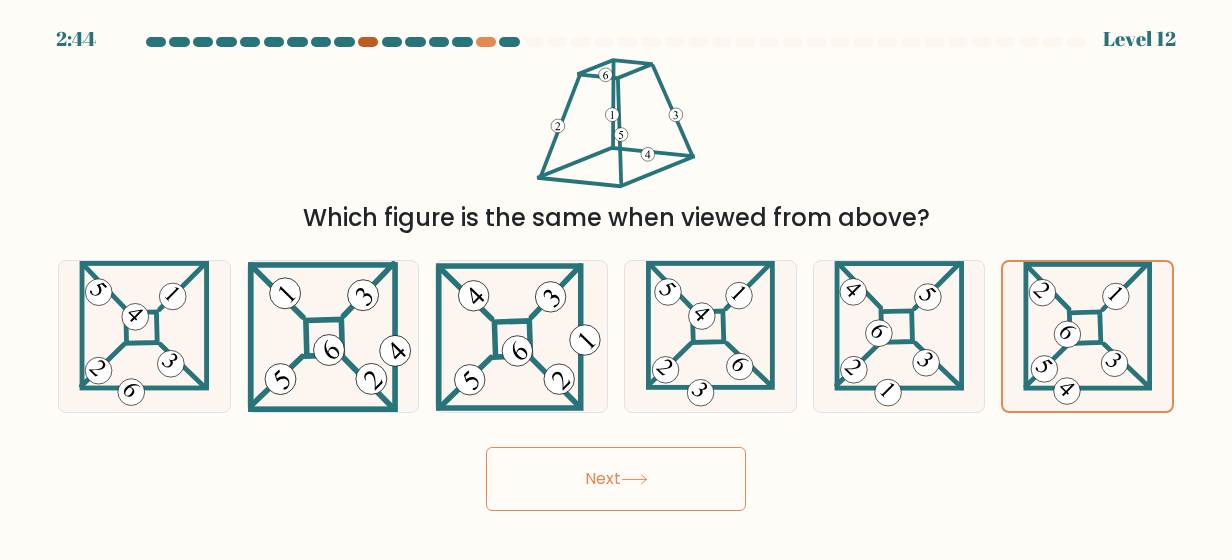 click at bounding box center (368, 42) 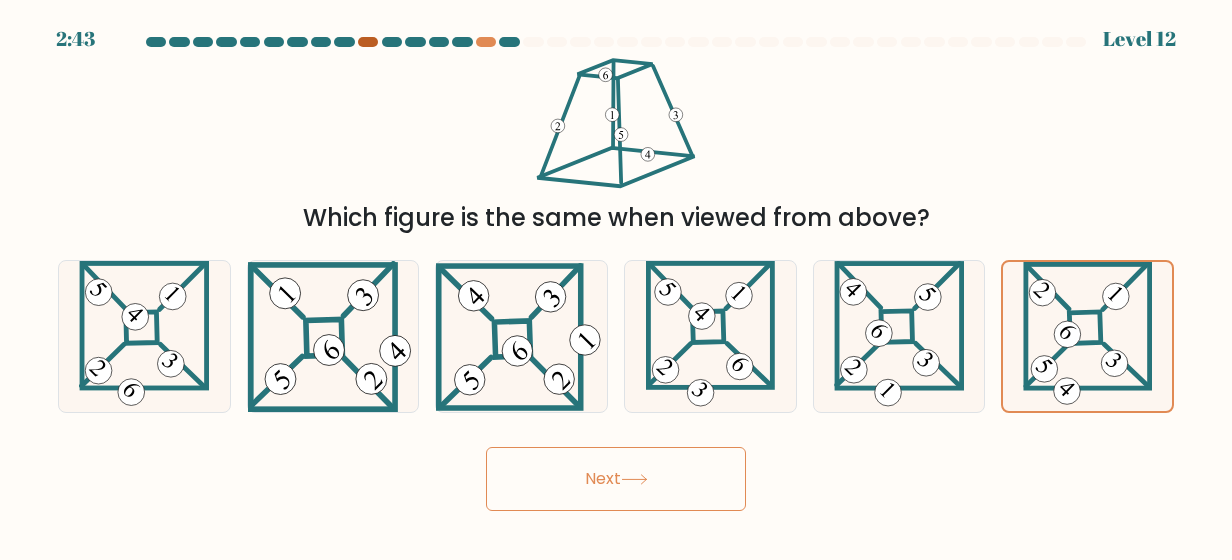click at bounding box center (368, 42) 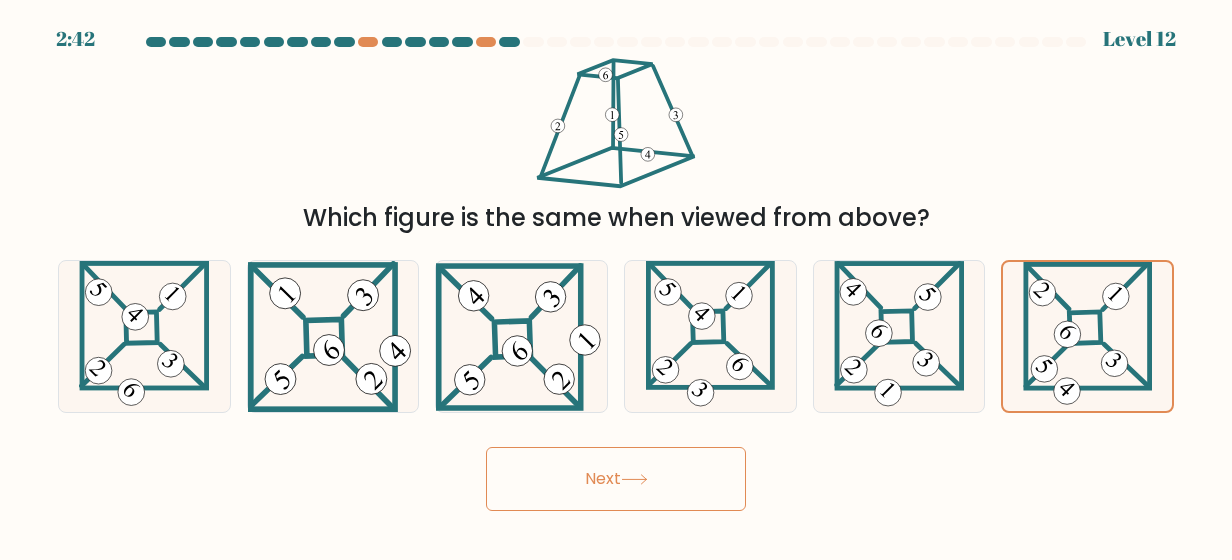 click at bounding box center [509, 42] 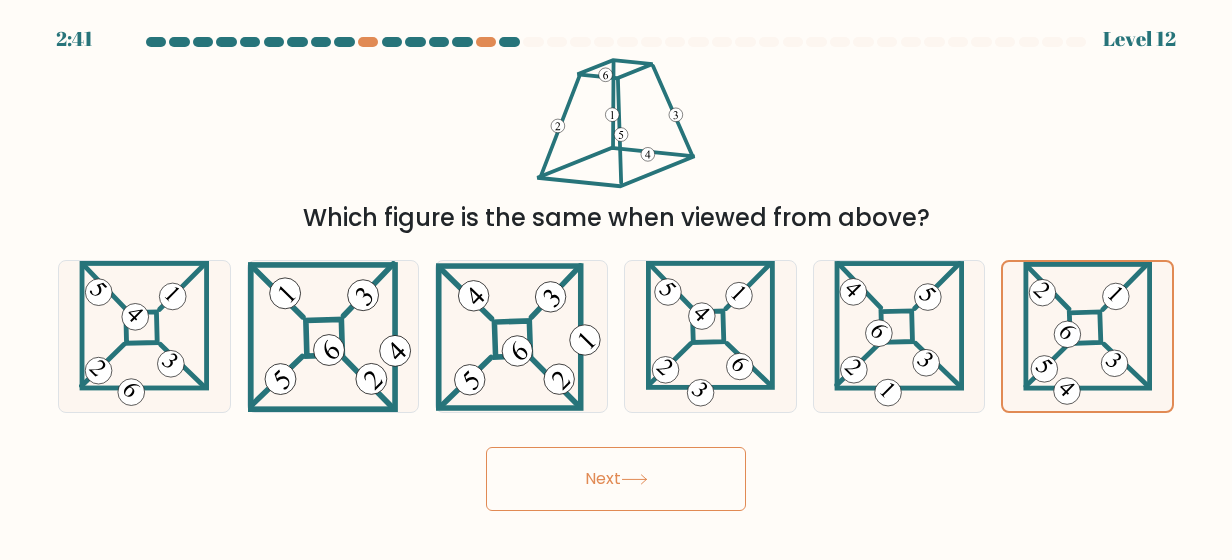 click at bounding box center [533, 42] 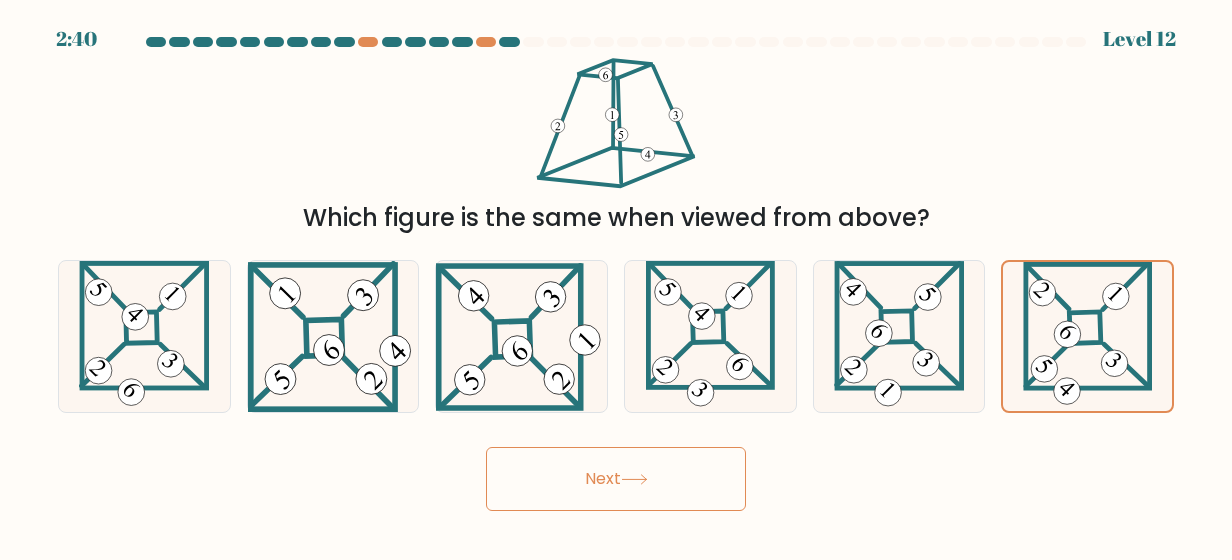 click on "Next" at bounding box center [616, 479] 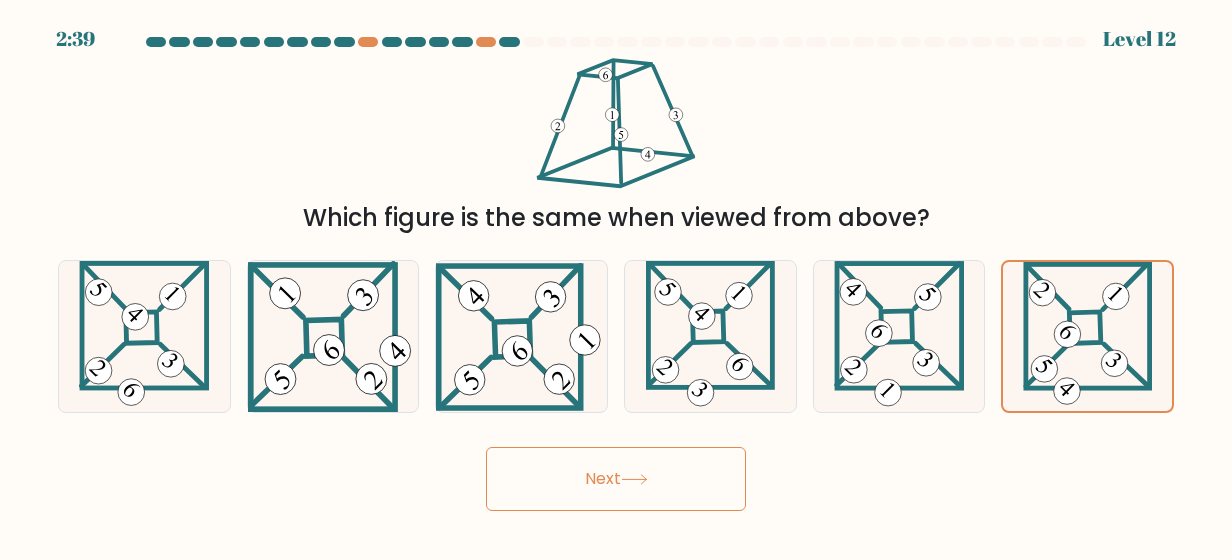 drag, startPoint x: 608, startPoint y: 466, endPoint x: 599, endPoint y: 428, distance: 39.051247 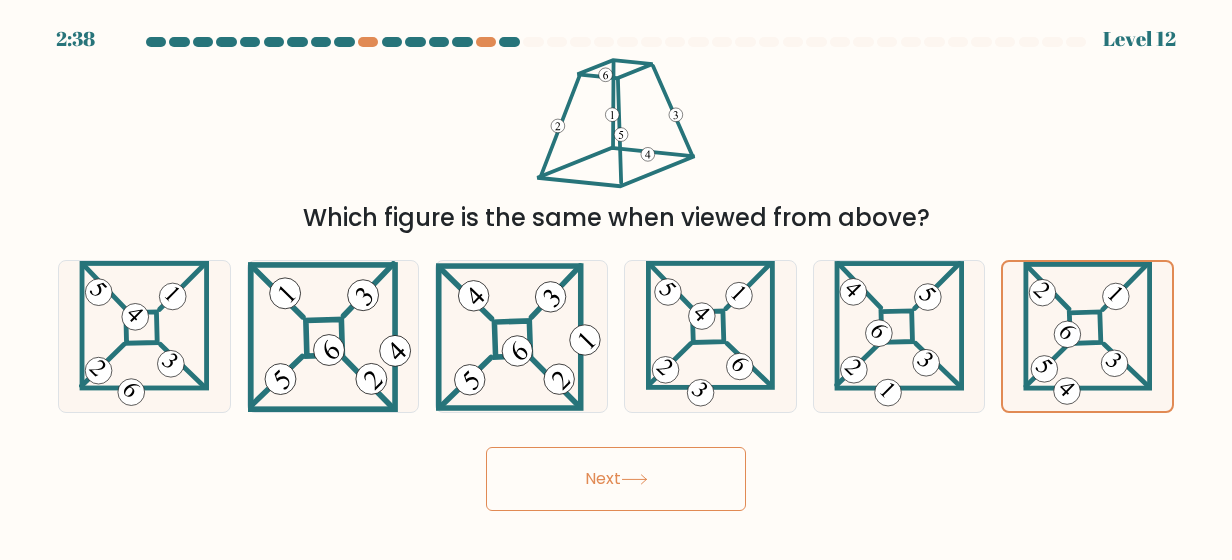 click on "Next" at bounding box center (616, 479) 